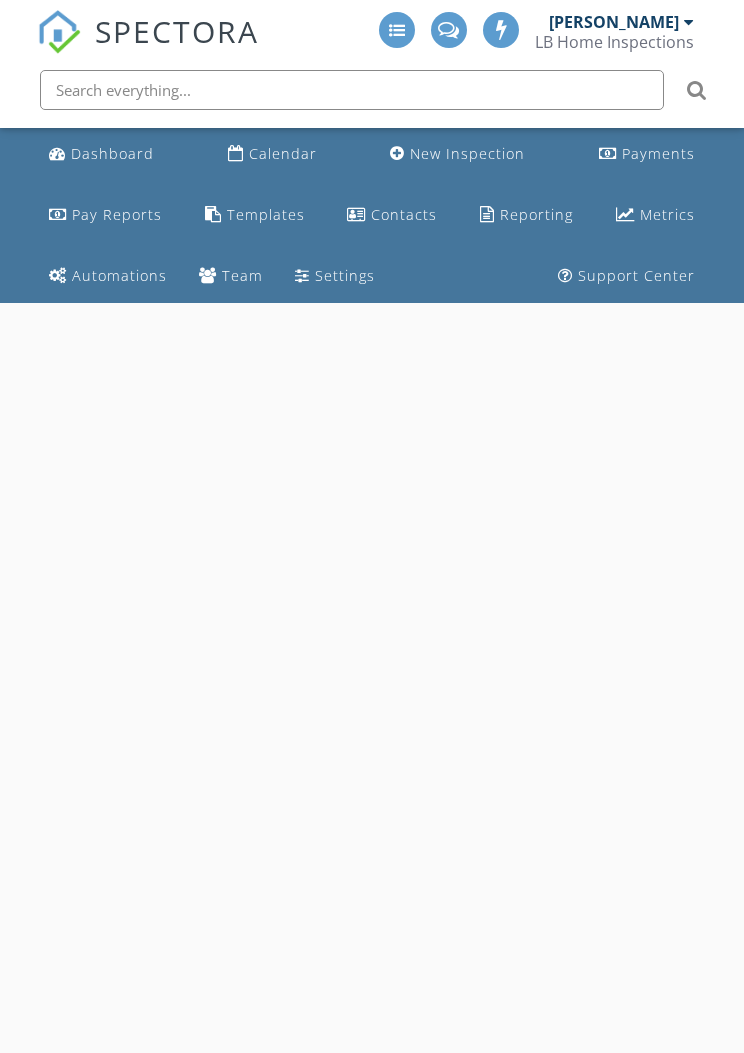 scroll, scrollTop: 0, scrollLeft: 0, axis: both 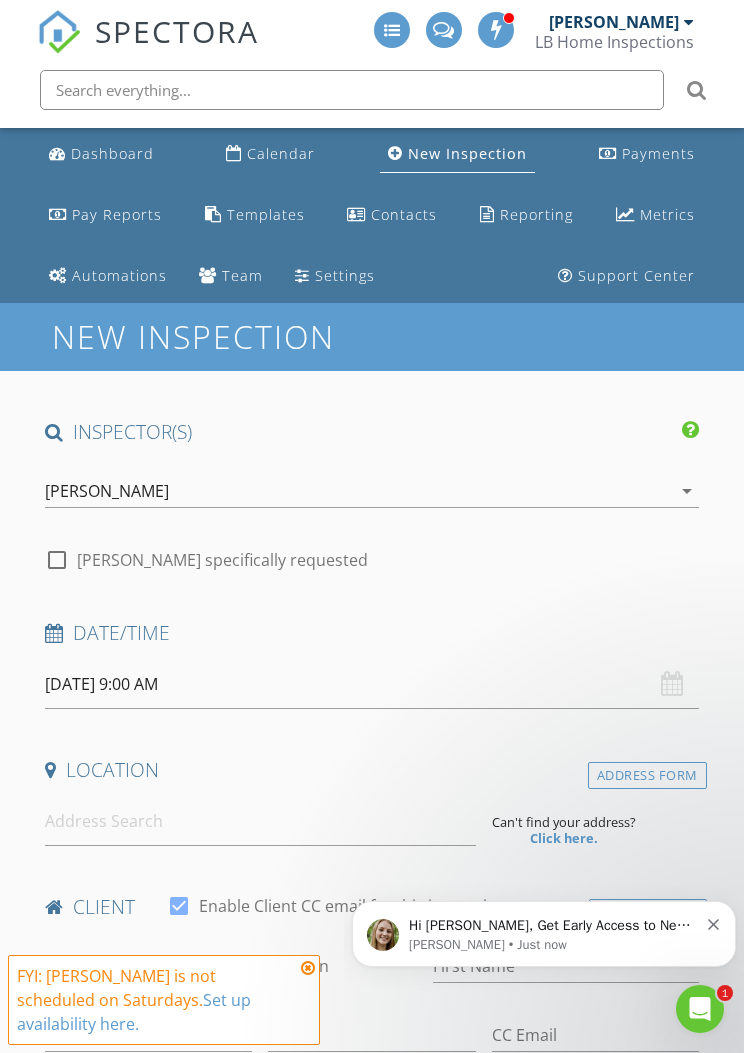 click on "[DATE] 9:00 AM" at bounding box center (372, 684) 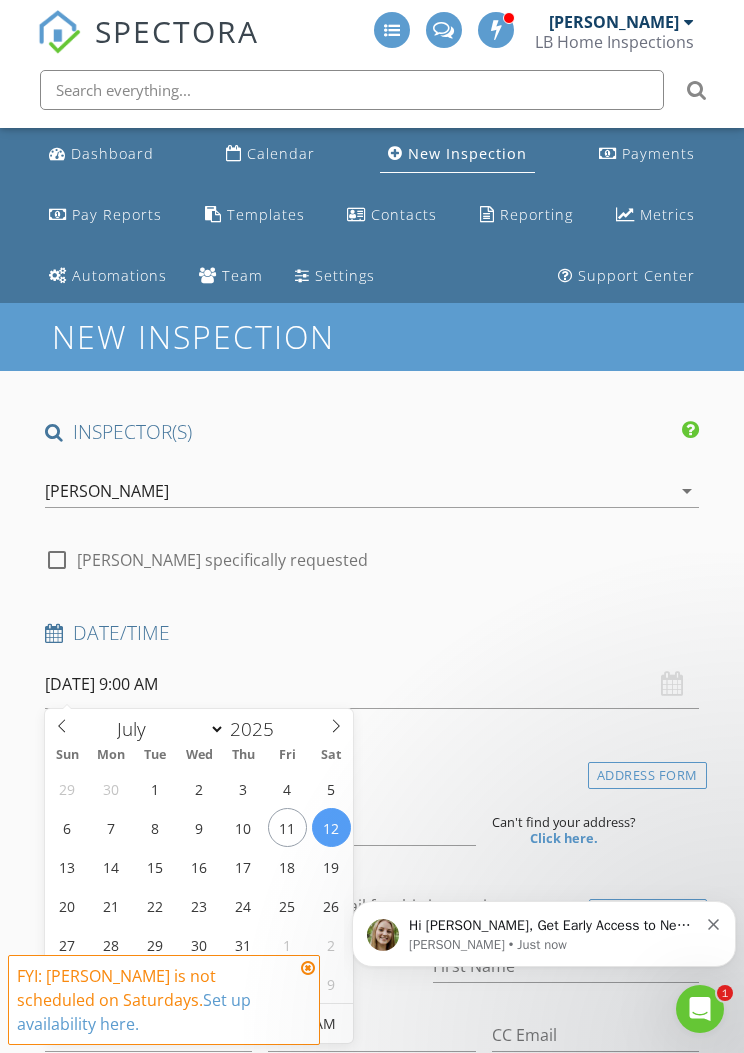 type on "[DATE] 9:00 AM" 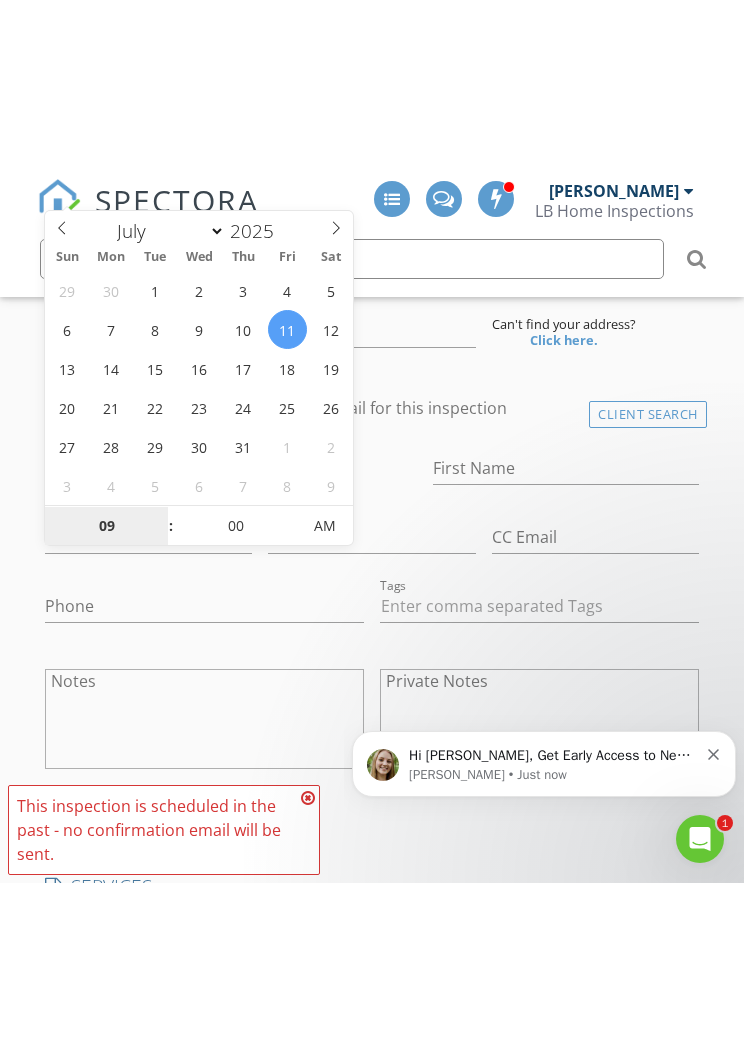 scroll, scrollTop: 668, scrollLeft: 0, axis: vertical 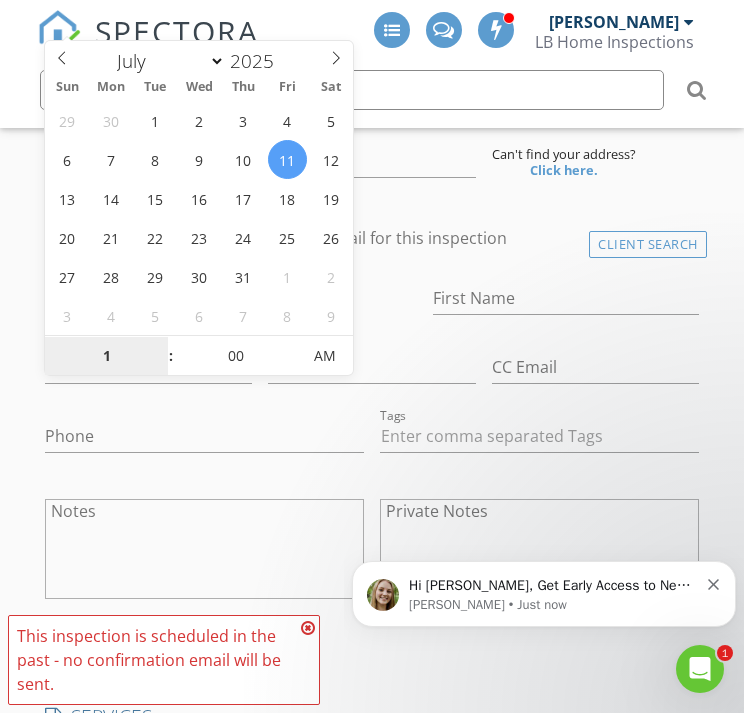 type on "11" 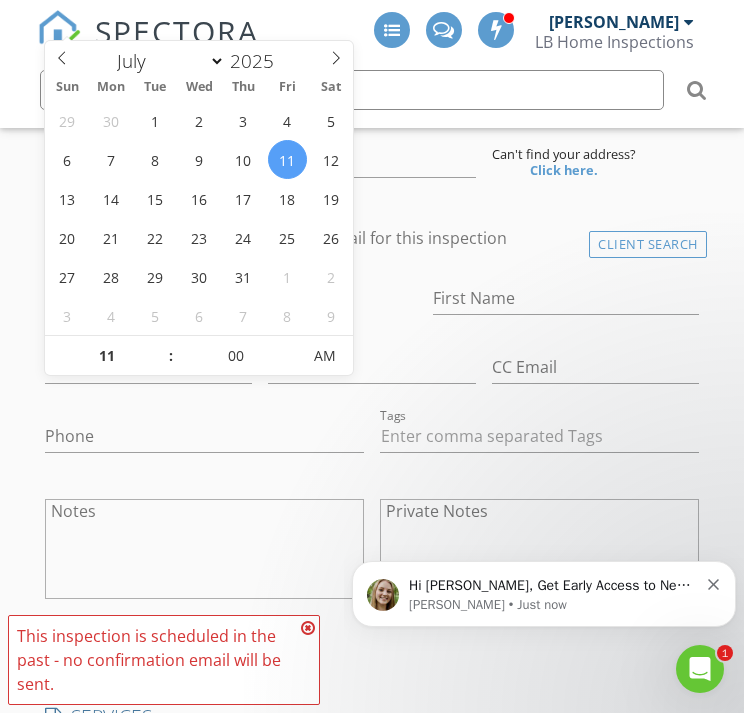 type on "[DATE] 11:00 AM" 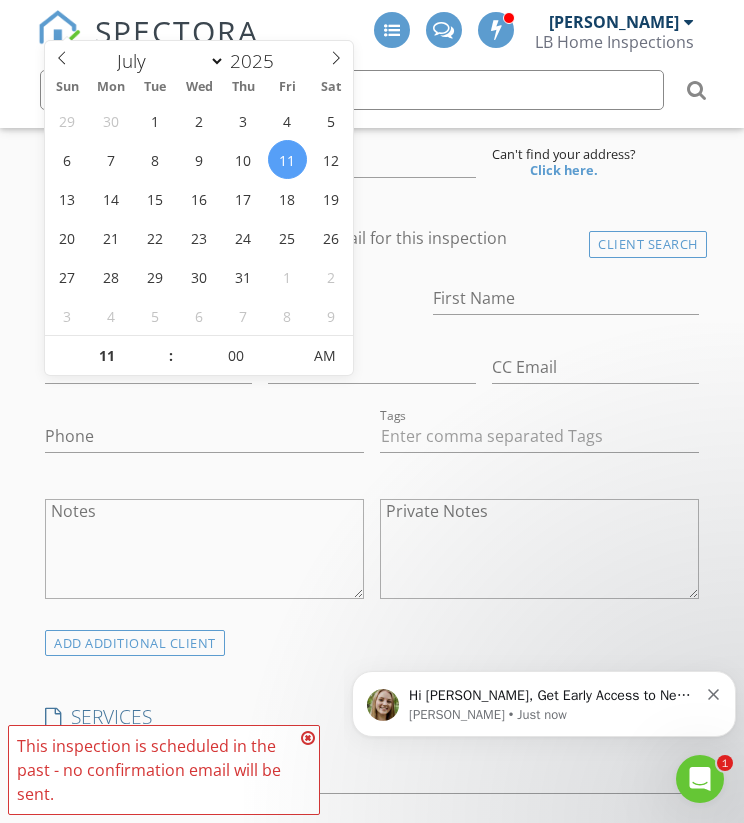 click on "Tags" at bounding box center [539, 438] 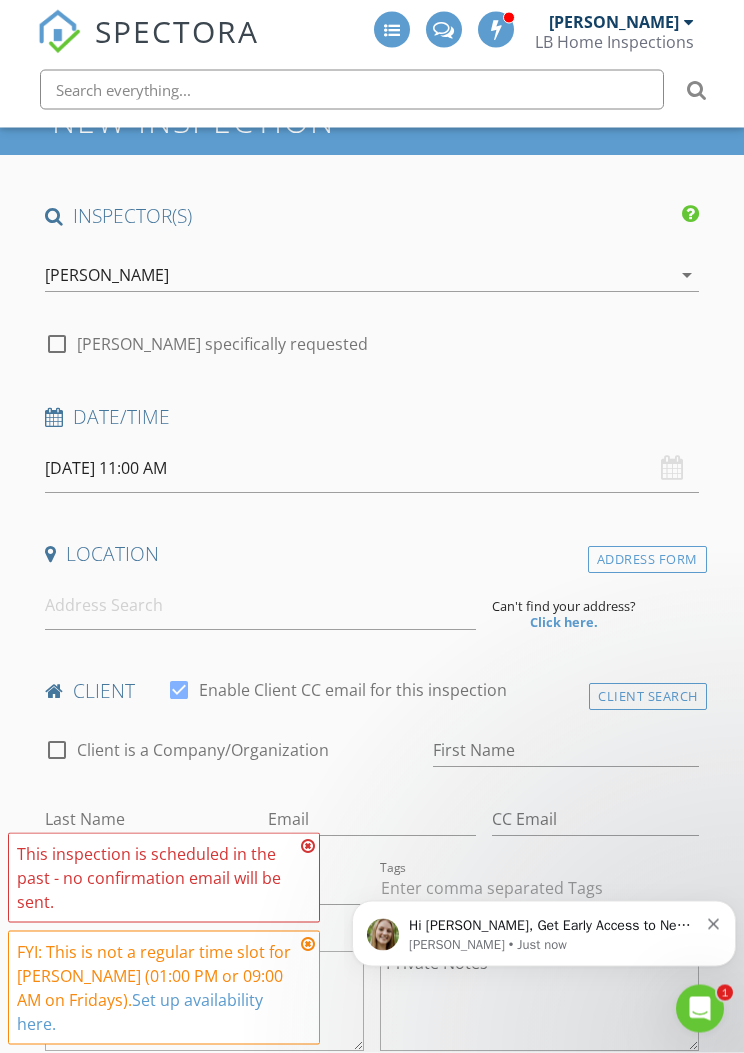 scroll, scrollTop: 216, scrollLeft: 0, axis: vertical 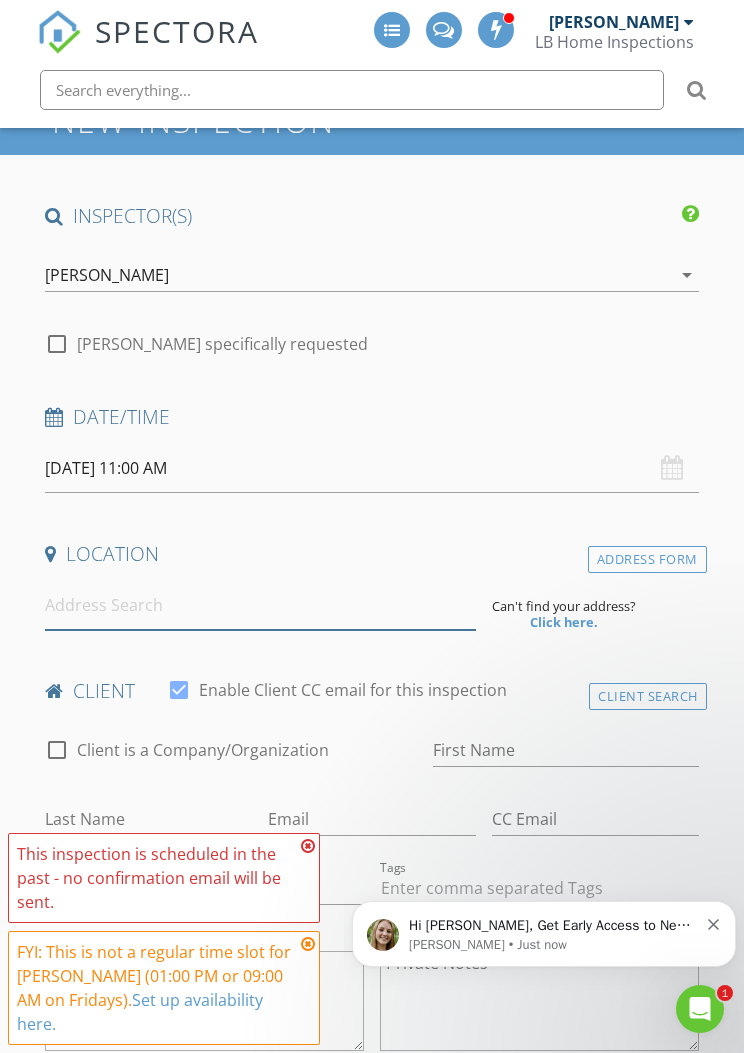 click at bounding box center (260, 605) 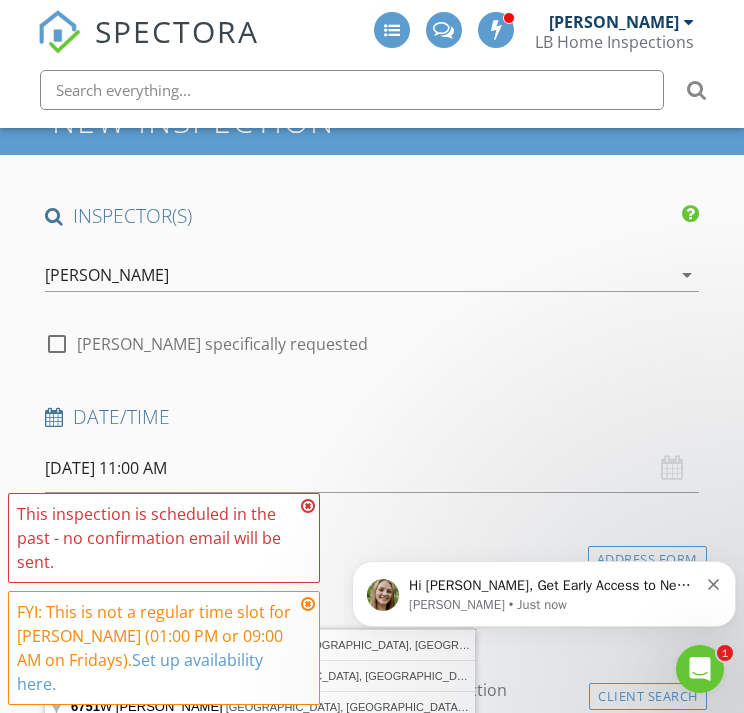 click on "This inspection is scheduled in the past - no confirmation email will be sent." at bounding box center [164, 538] 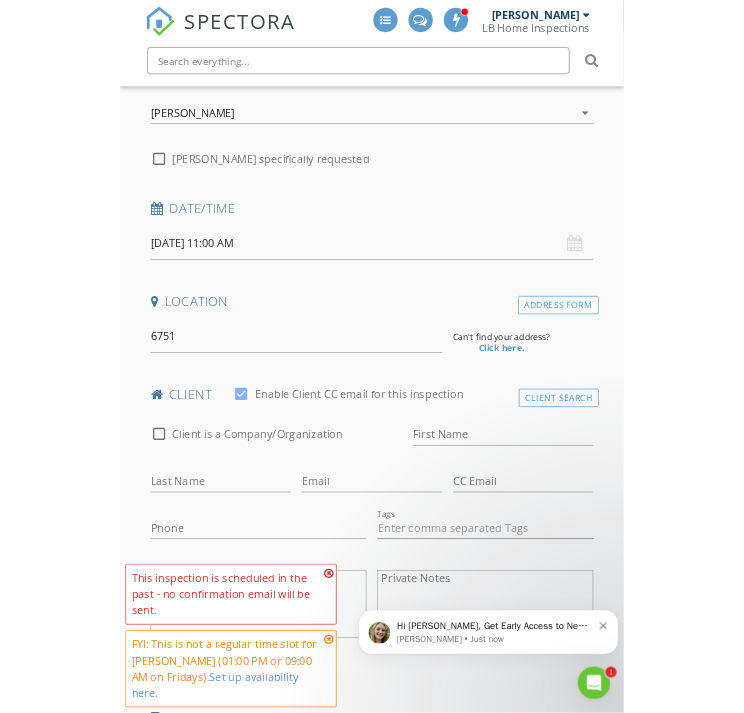 scroll, scrollTop: 326, scrollLeft: 0, axis: vertical 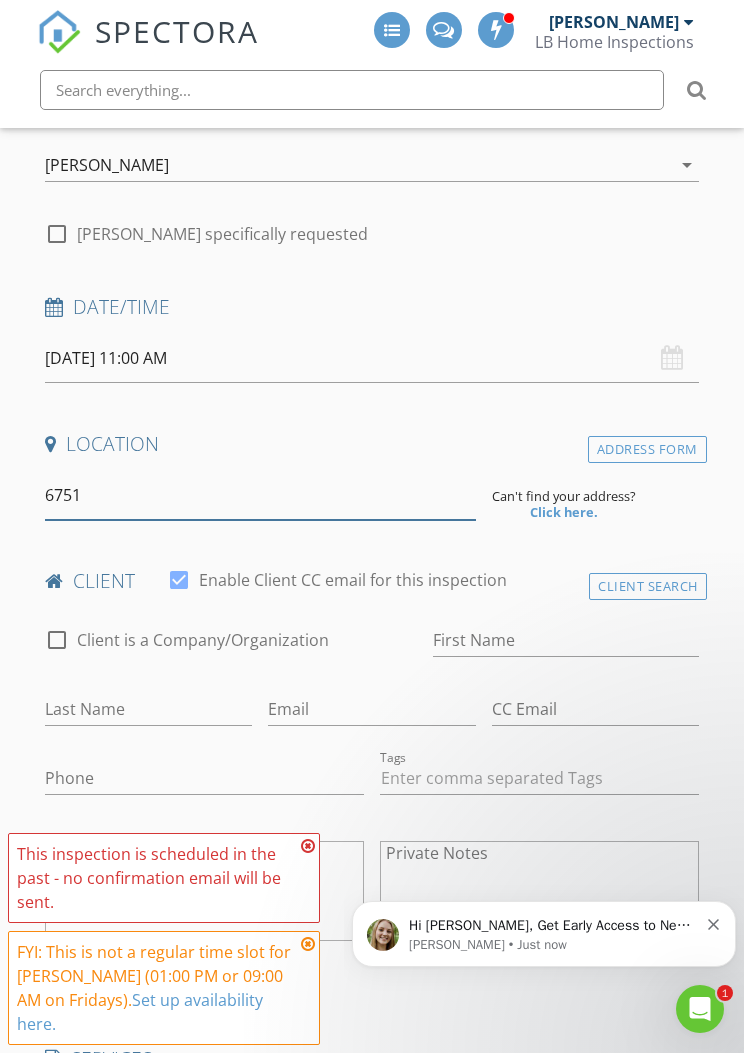 click on "6751" at bounding box center (260, 495) 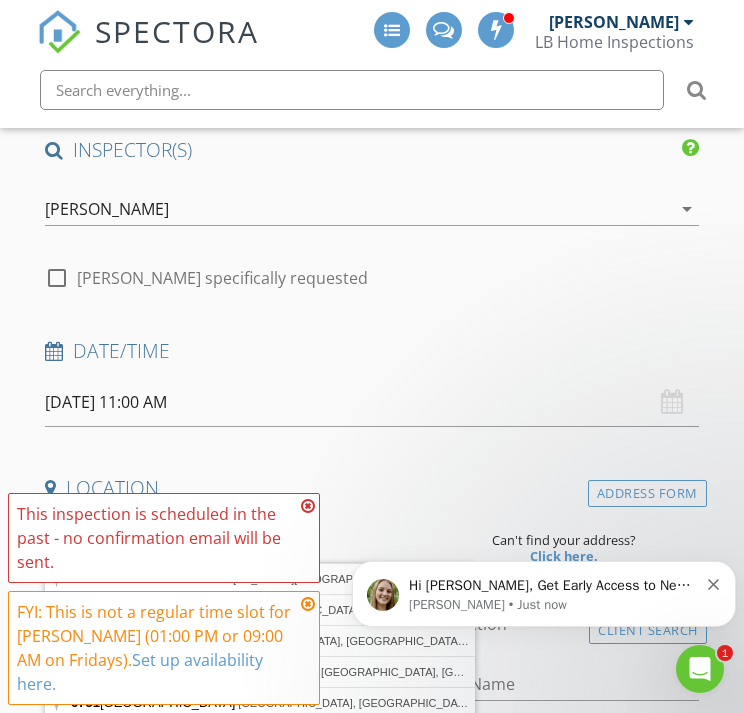 scroll, scrollTop: 281, scrollLeft: 0, axis: vertical 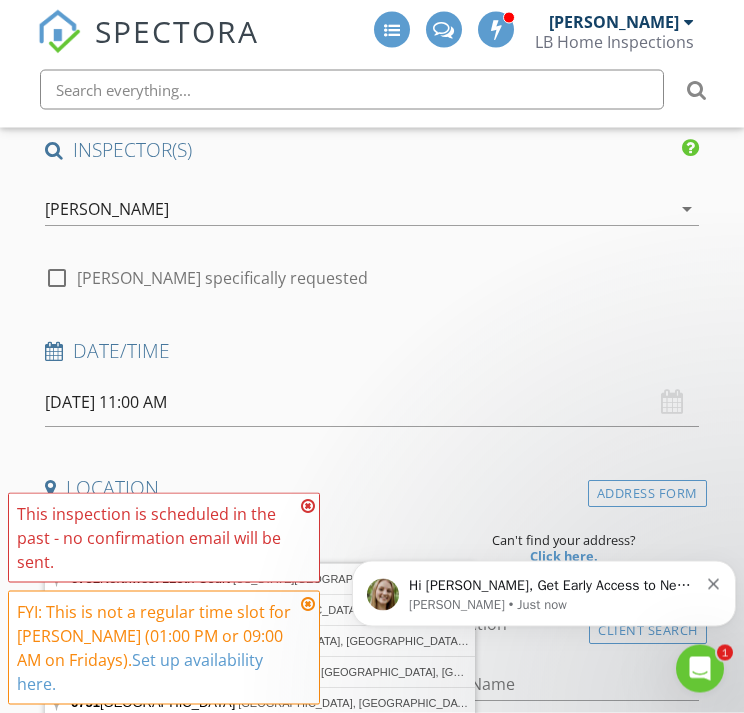 click on "arrow_drop_down" at bounding box center (687, 210) 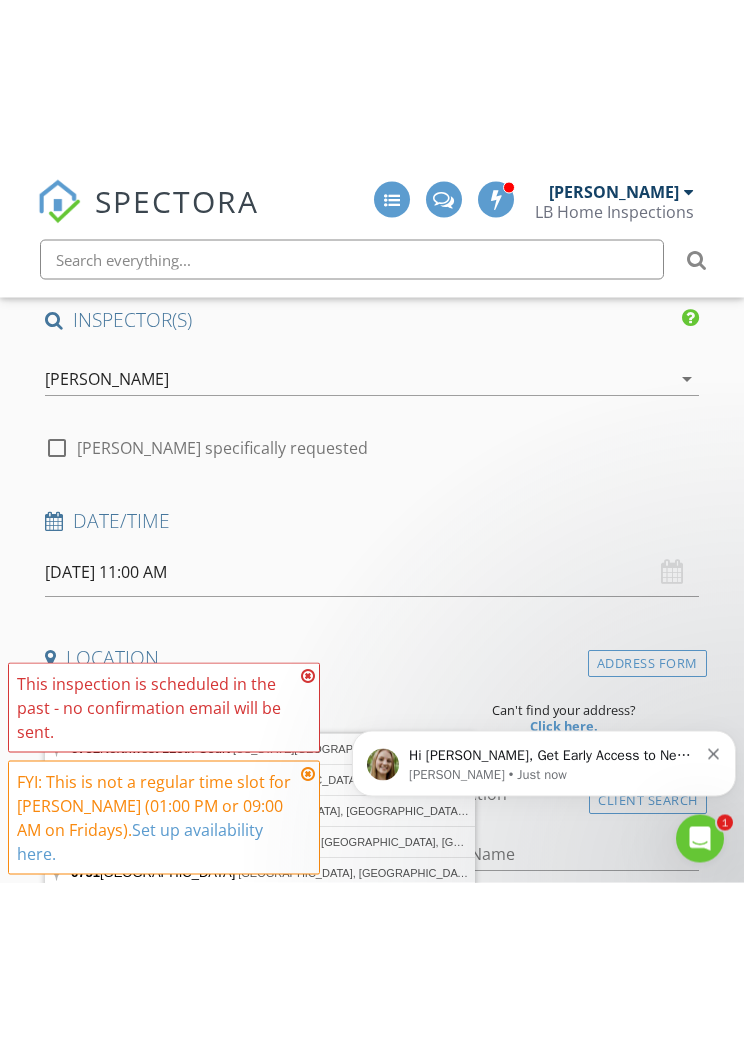 scroll, scrollTop: 282, scrollLeft: 0, axis: vertical 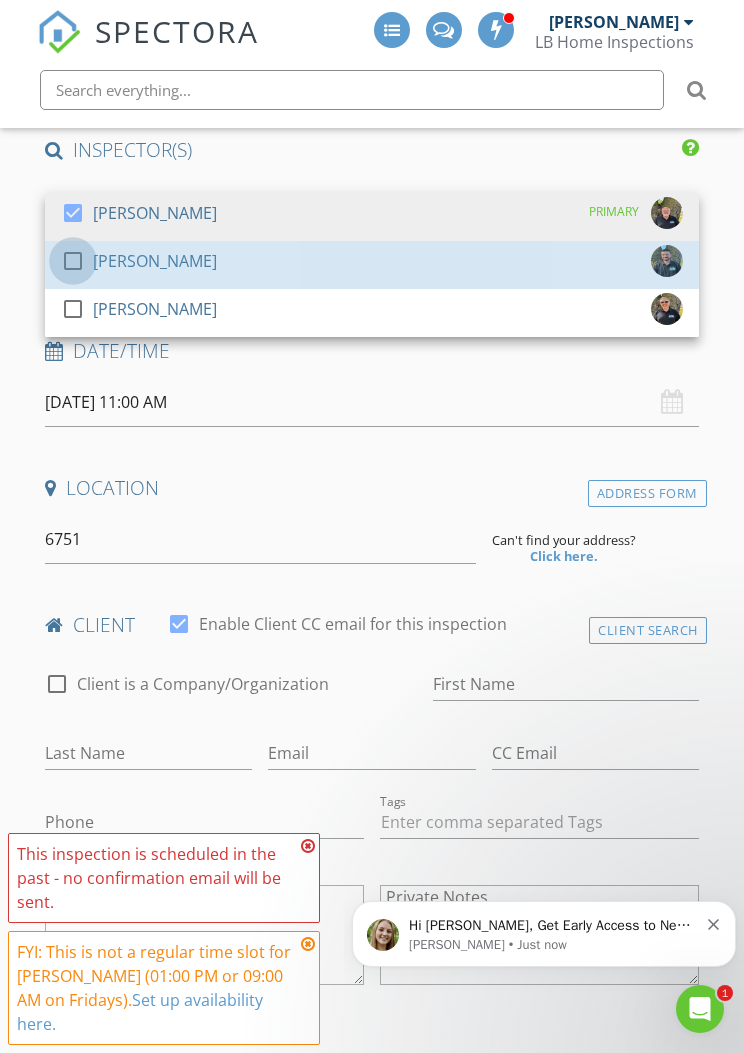 click at bounding box center [73, 261] 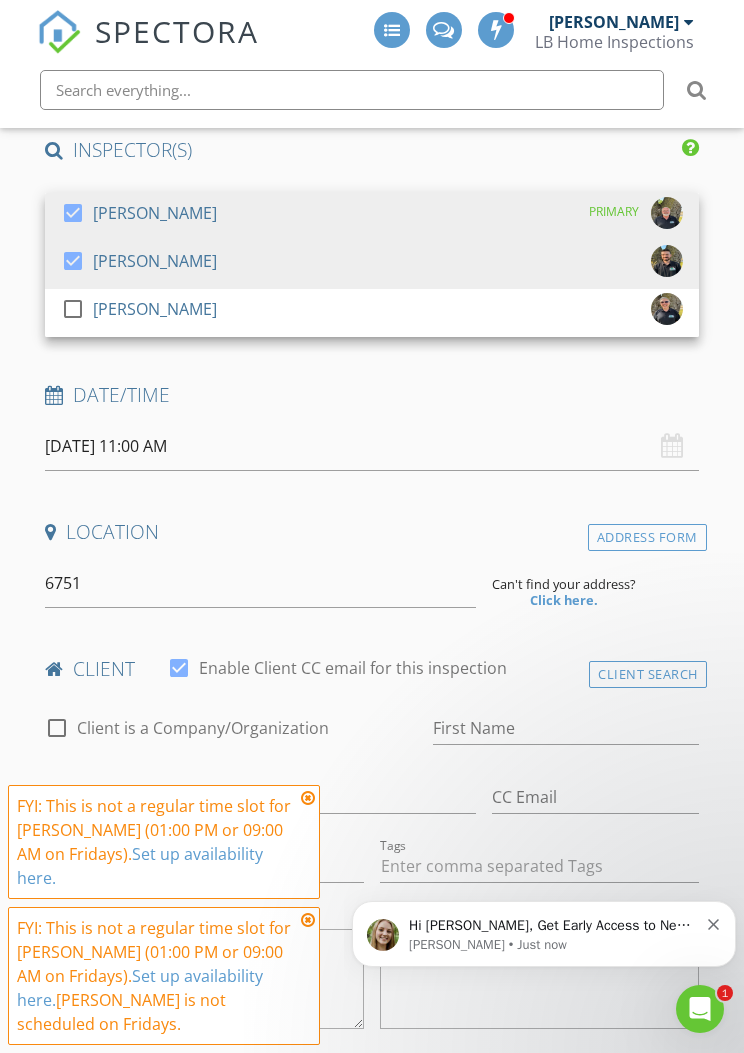 click on "Date/Time" at bounding box center (372, 395) 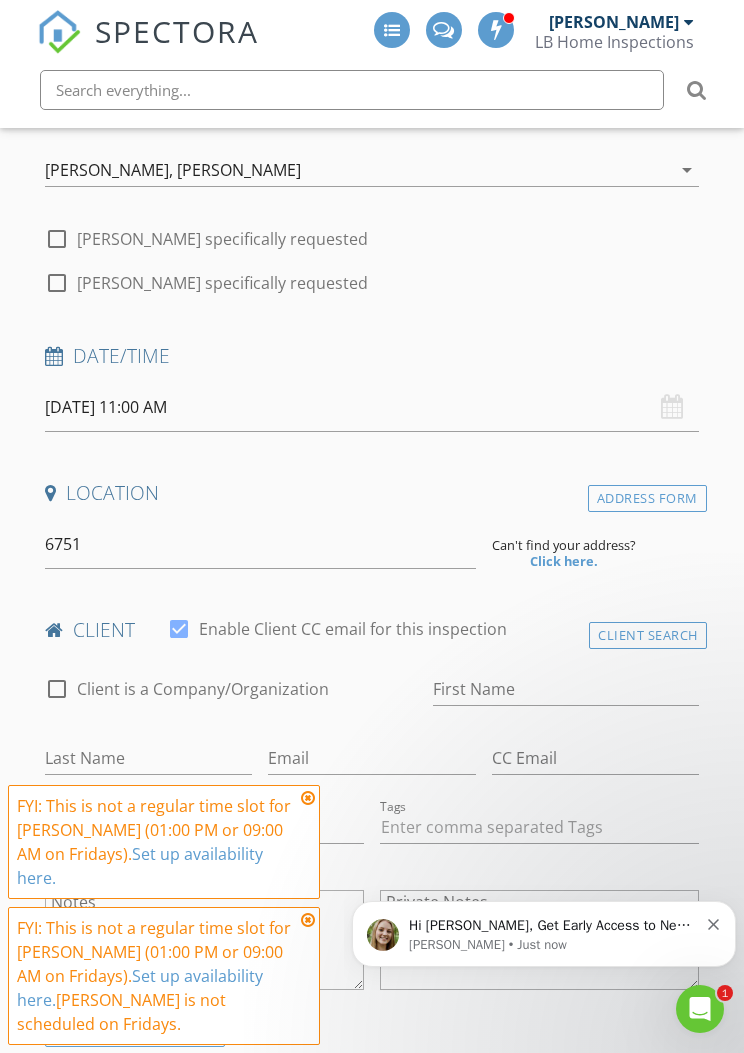 scroll, scrollTop: 410, scrollLeft: 0, axis: vertical 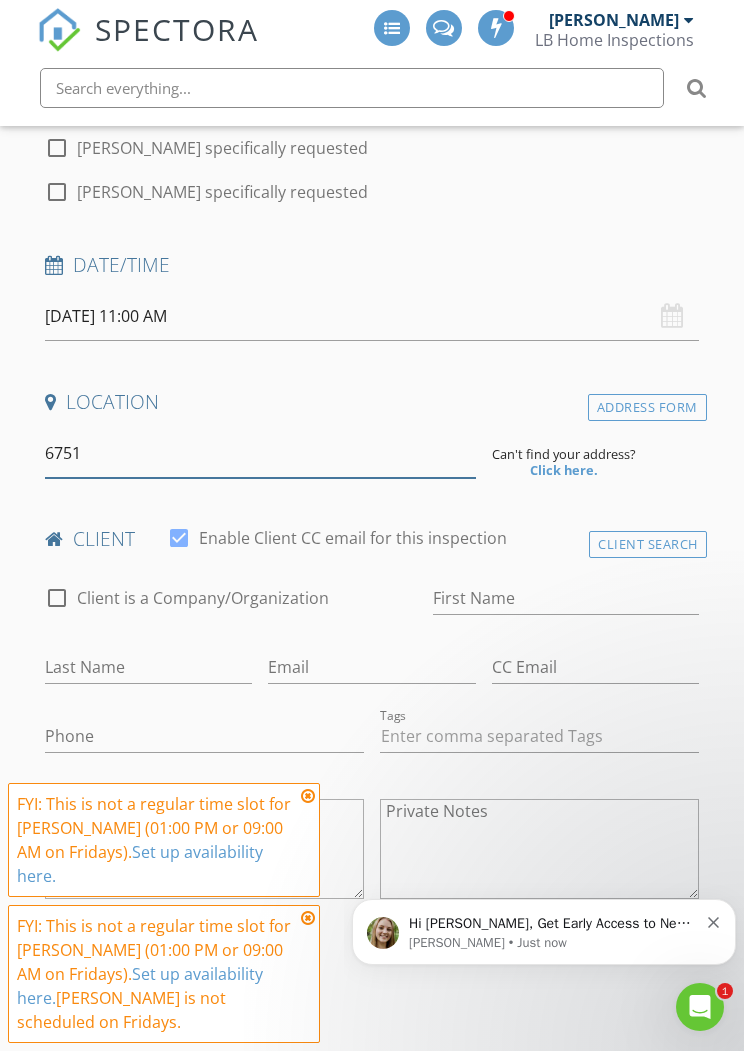 click on "6751" at bounding box center [260, 455] 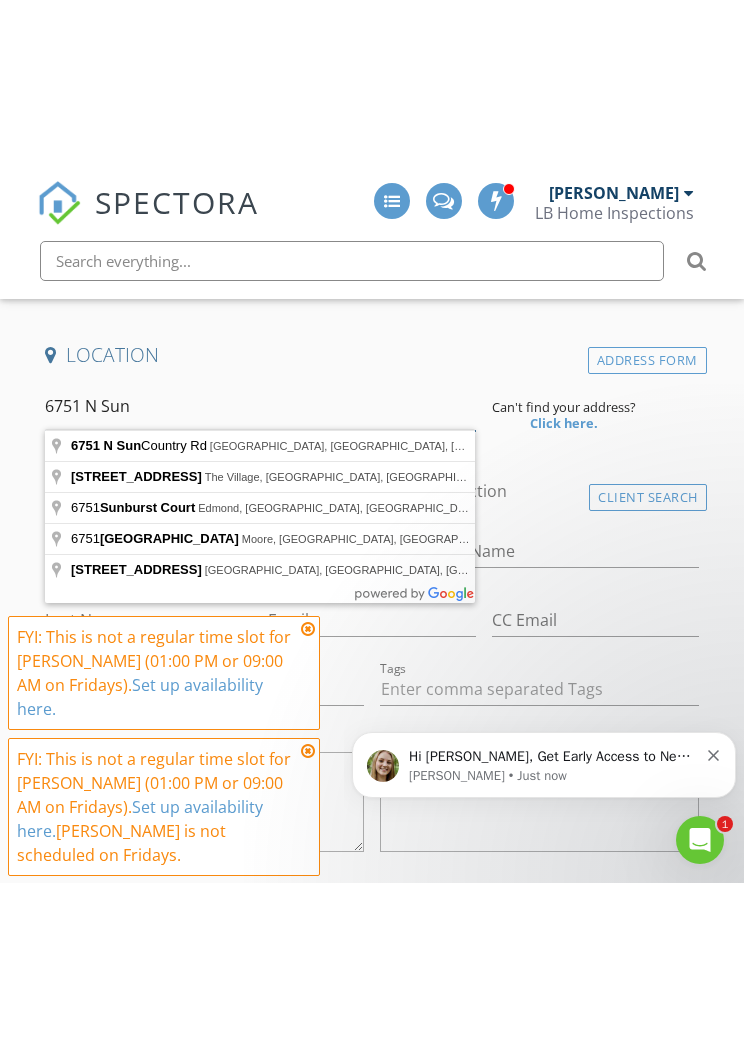 scroll, scrollTop: 629, scrollLeft: 0, axis: vertical 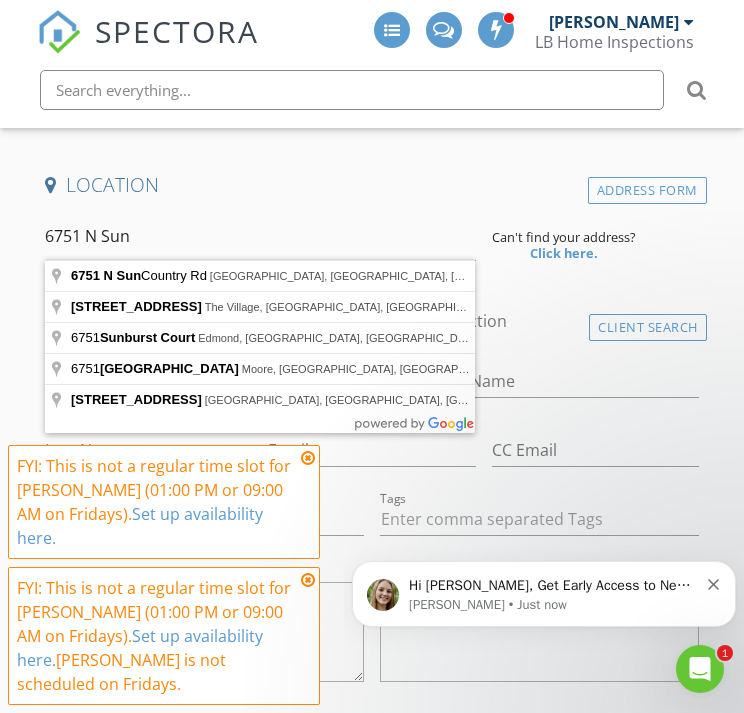 type on "[STREET_ADDRESS]" 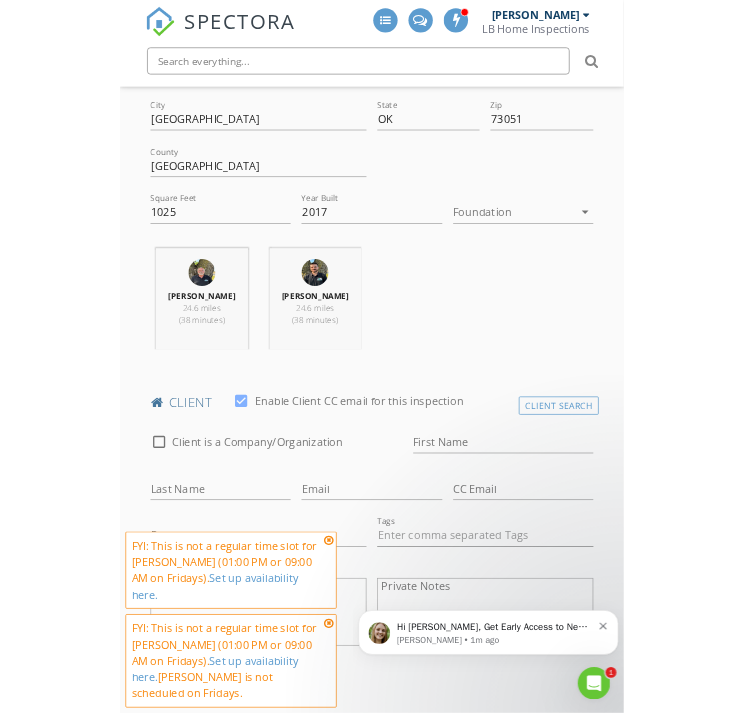 scroll, scrollTop: 971, scrollLeft: 0, axis: vertical 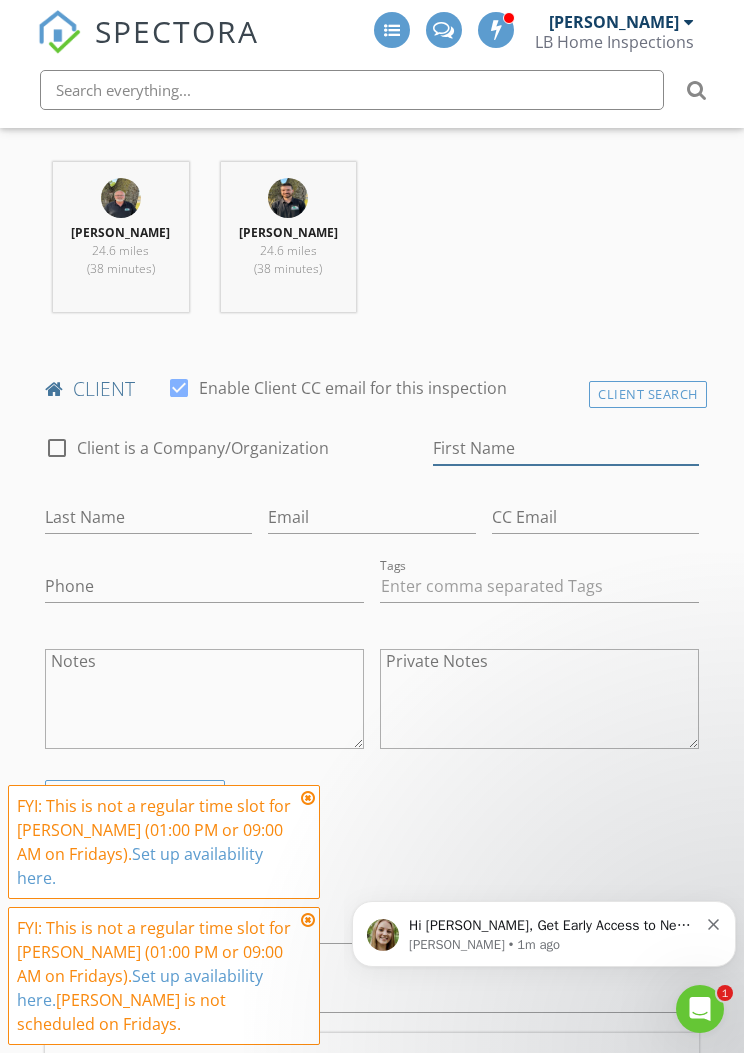 click on "First Name" at bounding box center [566, 448] 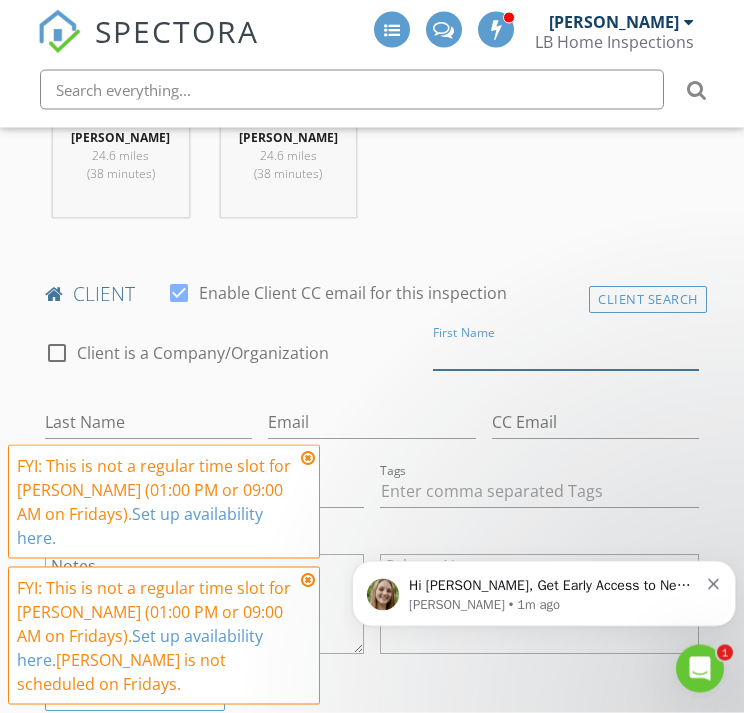 scroll, scrollTop: 1067, scrollLeft: 0, axis: vertical 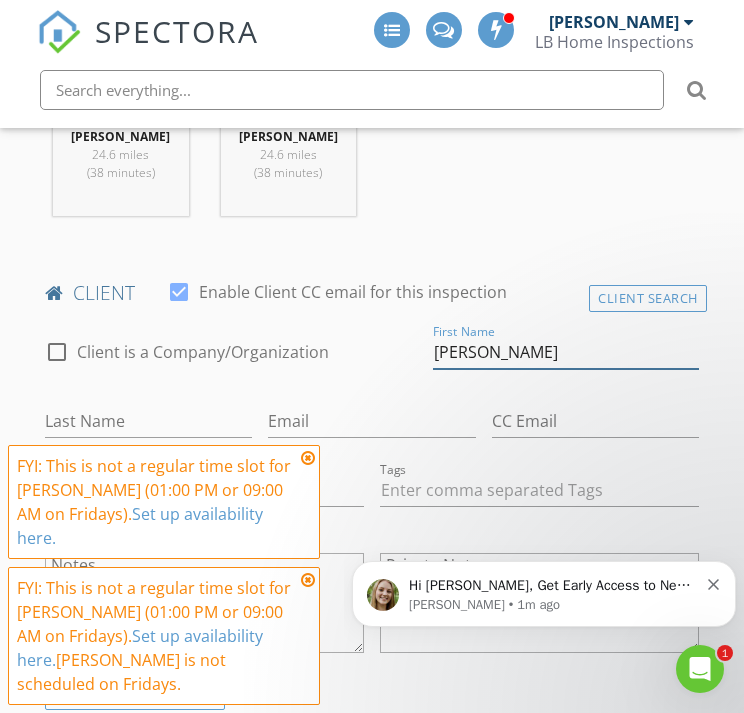 type on "[PERSON_NAME]" 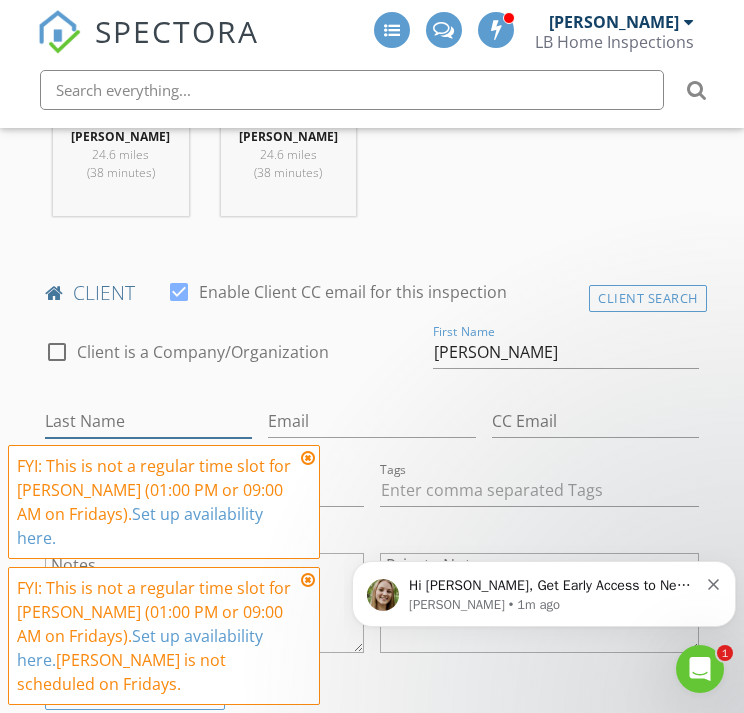click on "Last Name" at bounding box center (148, 421) 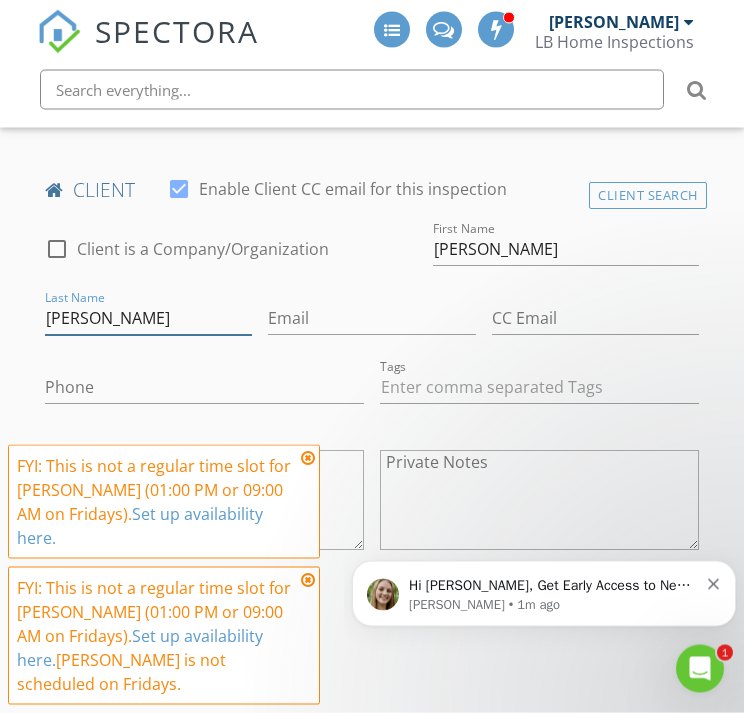 type on "[PERSON_NAME]" 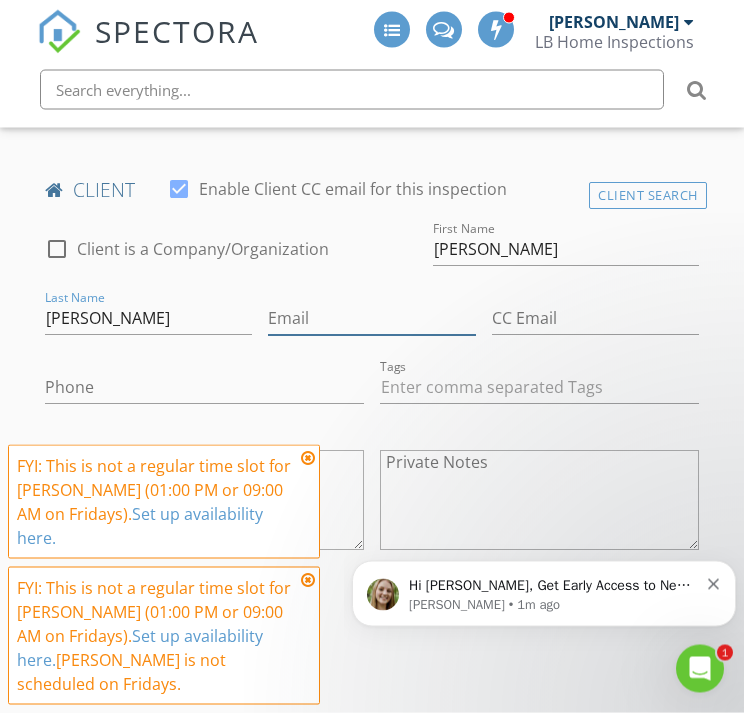 click on "Email" at bounding box center [371, 319] 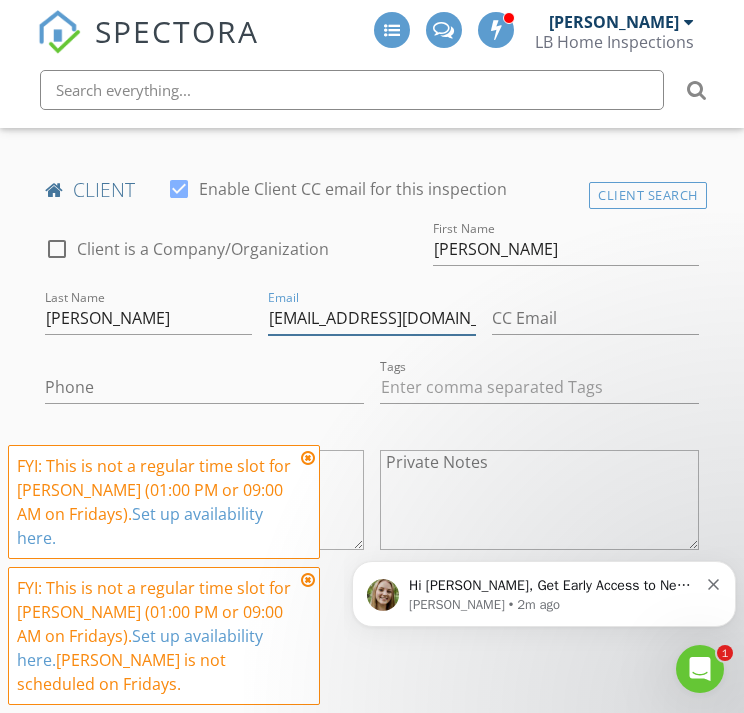 type on "[EMAIL_ADDRESS][DOMAIN_NAME]" 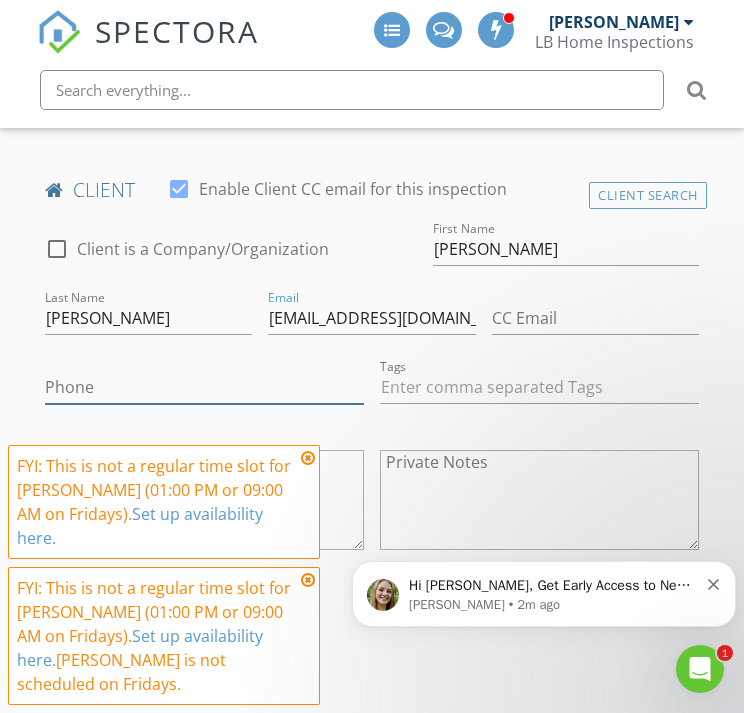 click on "Phone" at bounding box center [204, 387] 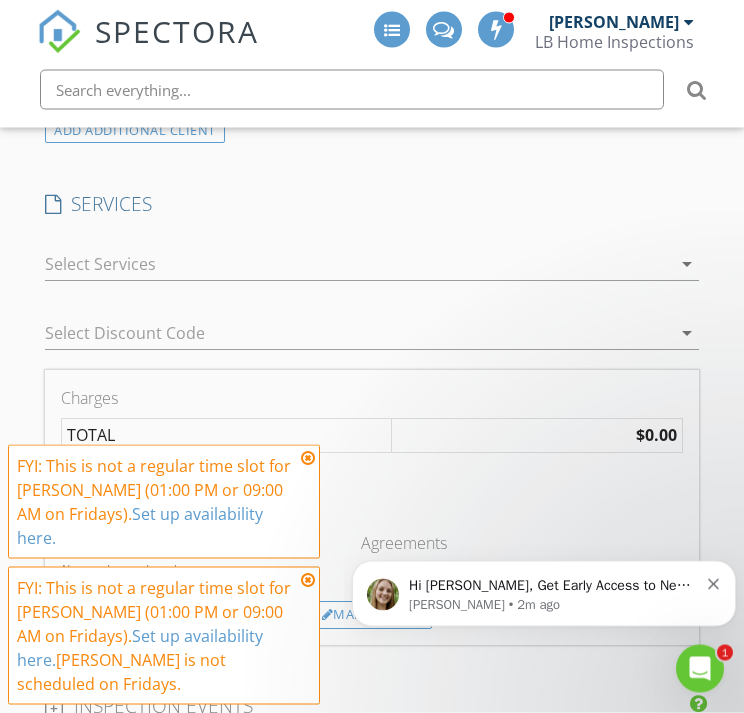 type on "[PHONE_NUMBER]" 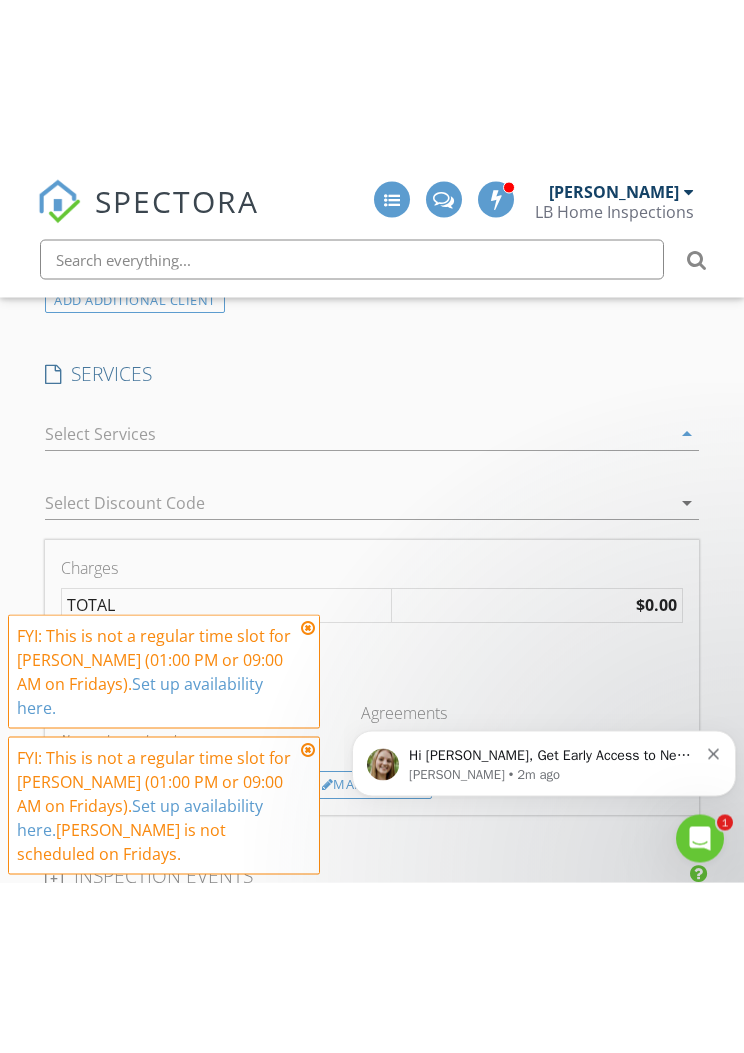 scroll, scrollTop: 1634, scrollLeft: 0, axis: vertical 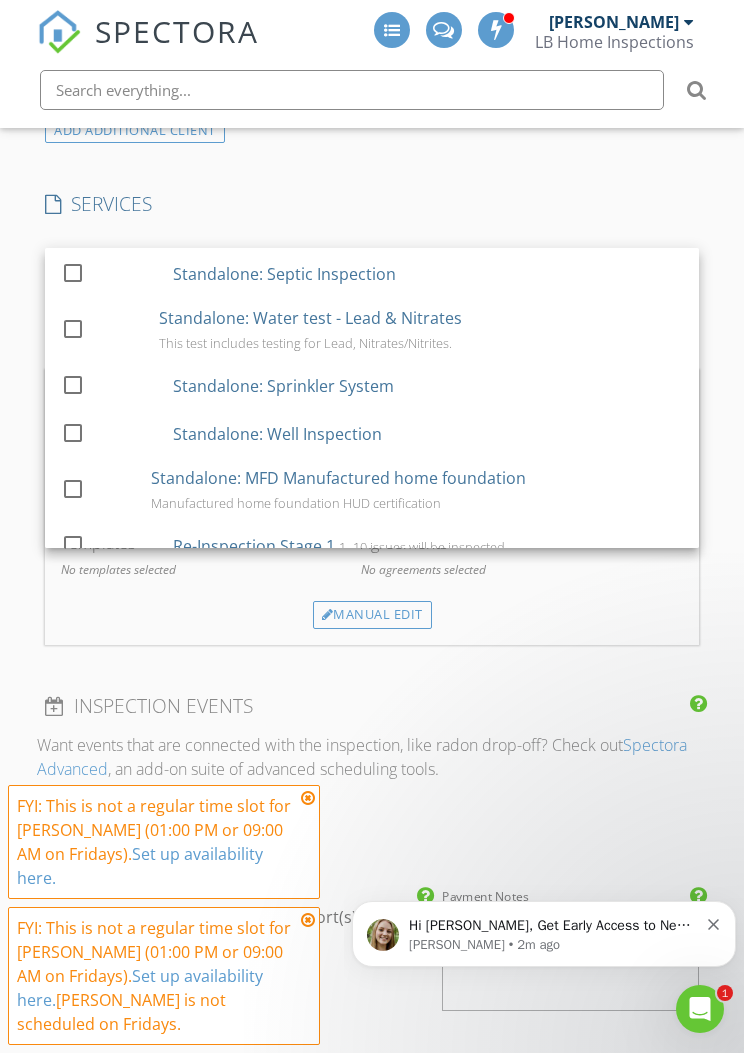 click on "Standalone: Well Inspection" at bounding box center [277, 434] 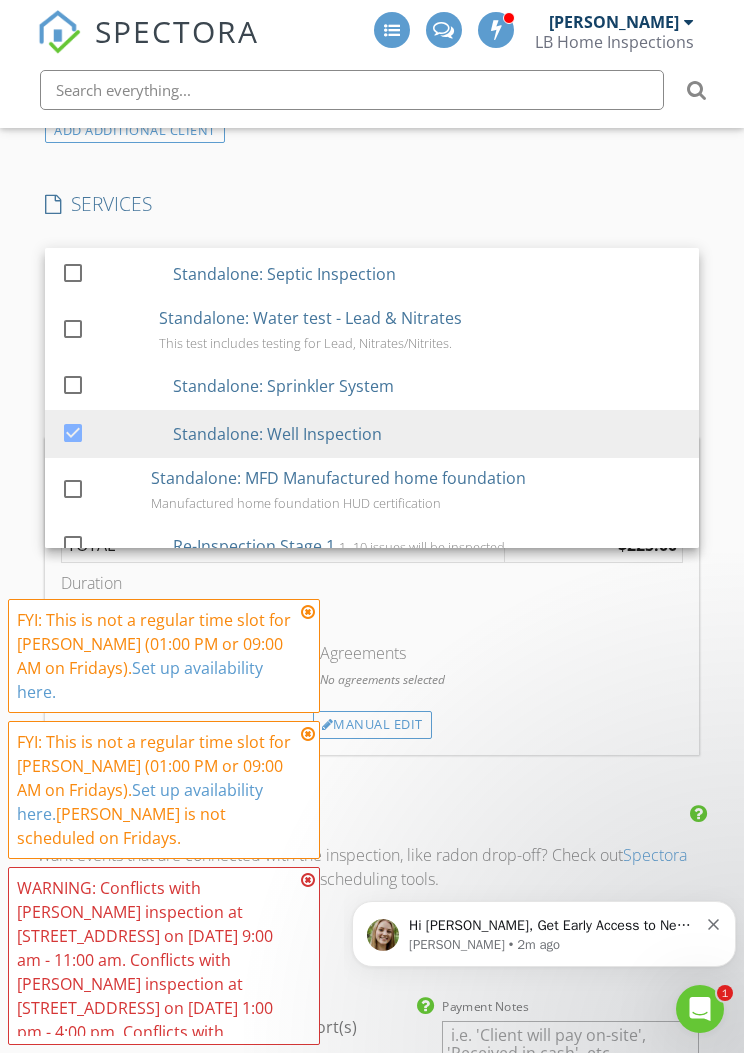 click on "No services with durations selected" at bounding box center [372, 610] 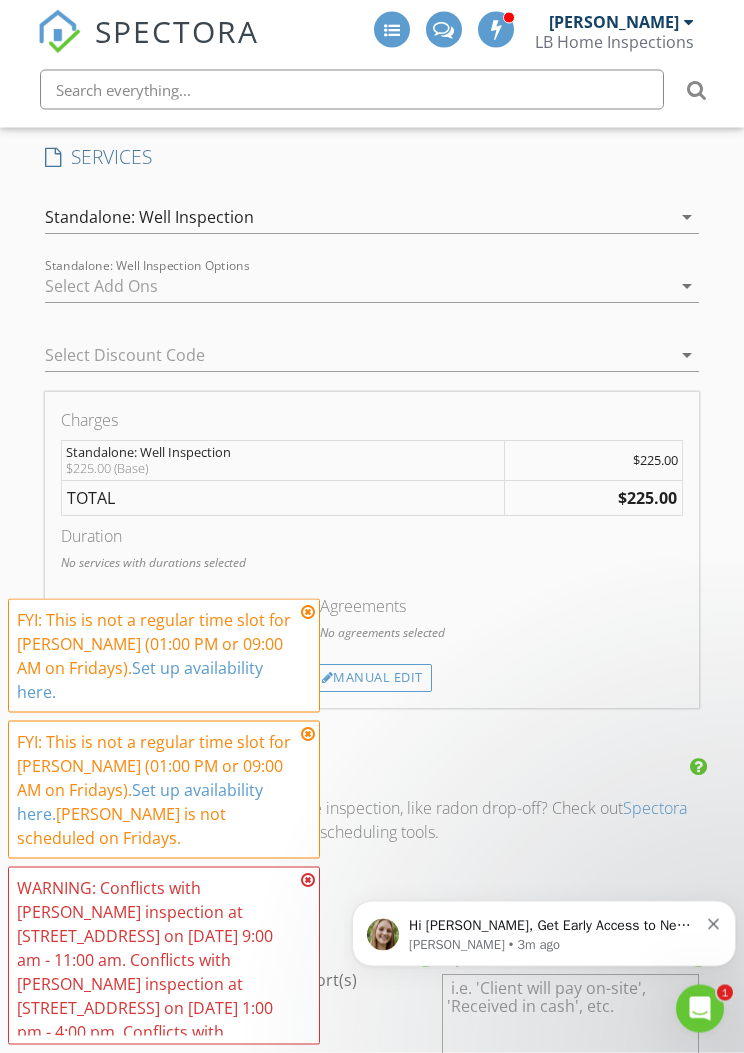 scroll, scrollTop: 1681, scrollLeft: 0, axis: vertical 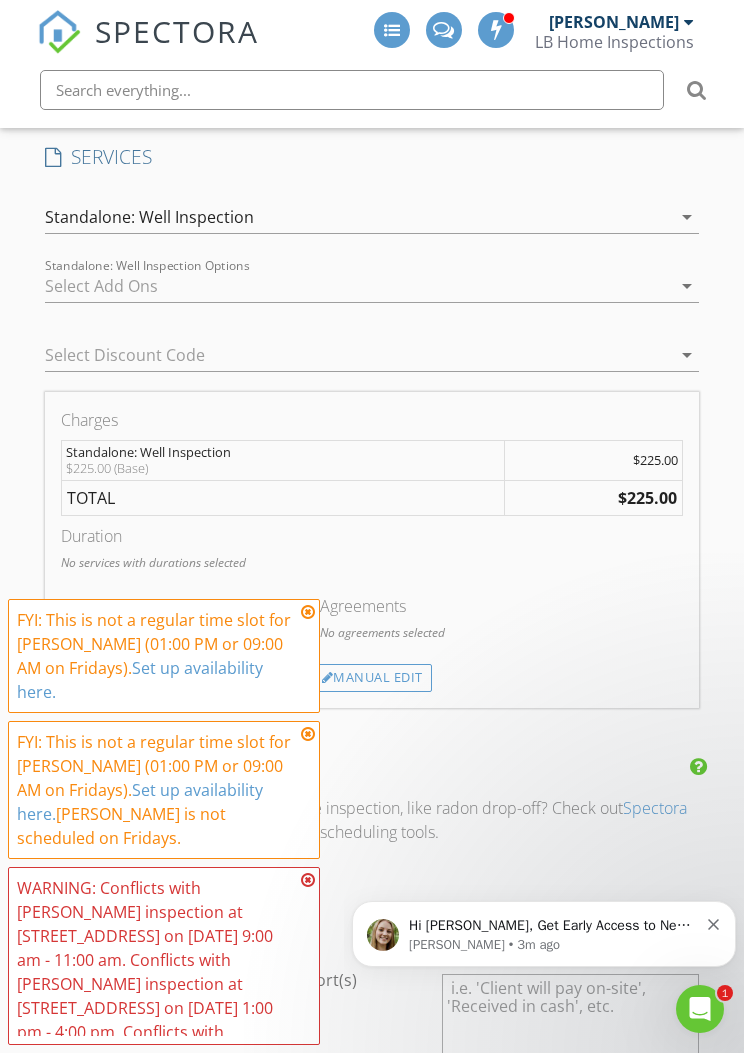 click on "Standalone: Well Inspection" at bounding box center (358, 217) 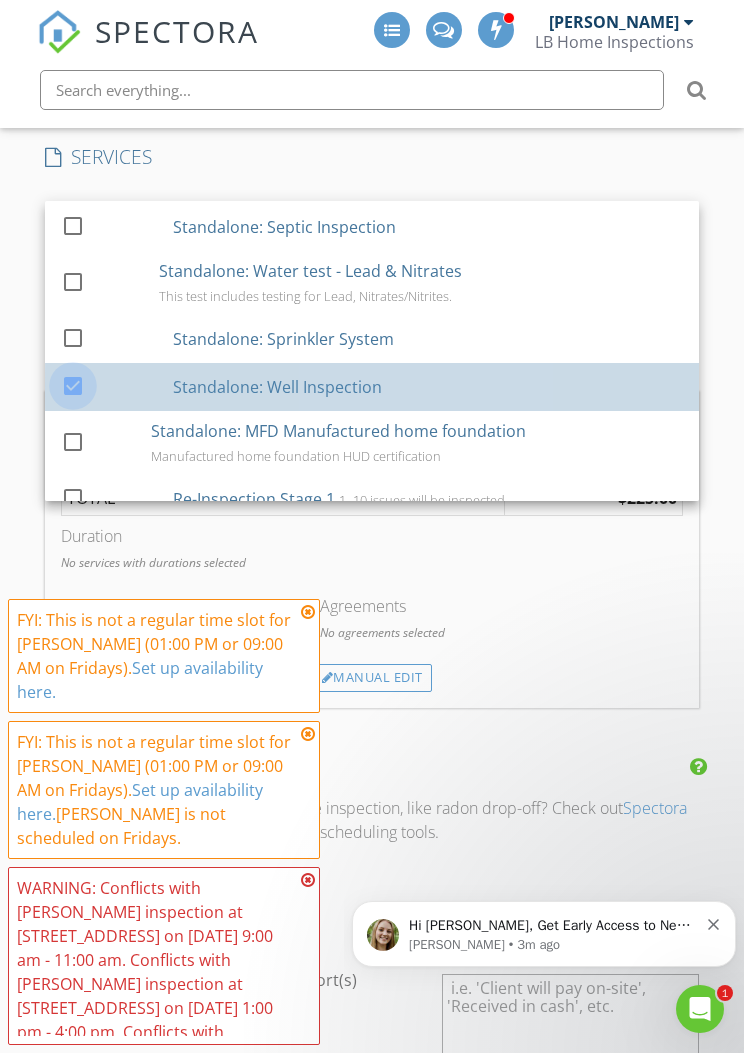 click at bounding box center [73, 385] 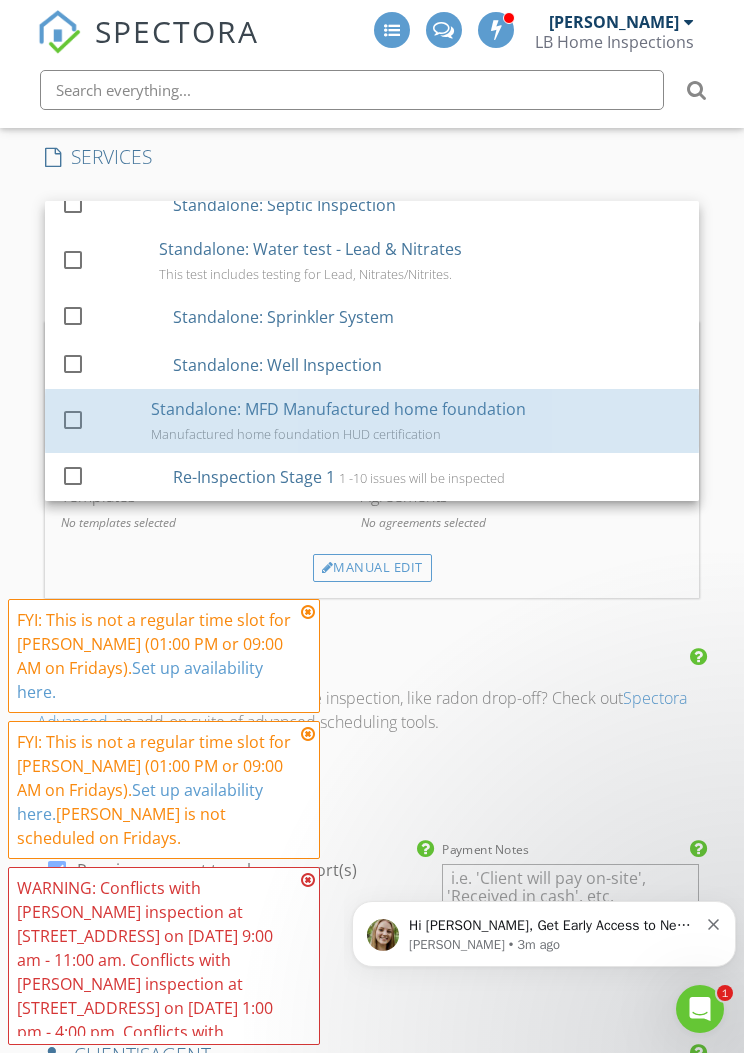 scroll, scrollTop: 962, scrollLeft: 0, axis: vertical 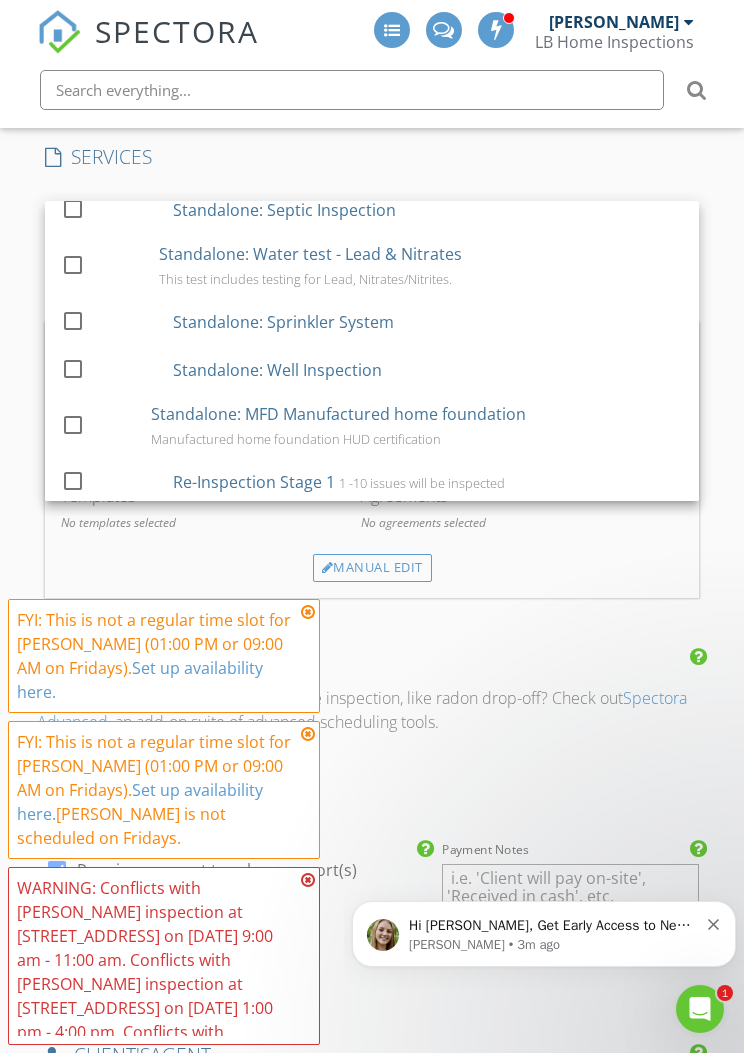click on "Standalone: Water test - Lead & Nitrates" at bounding box center (311, 254) 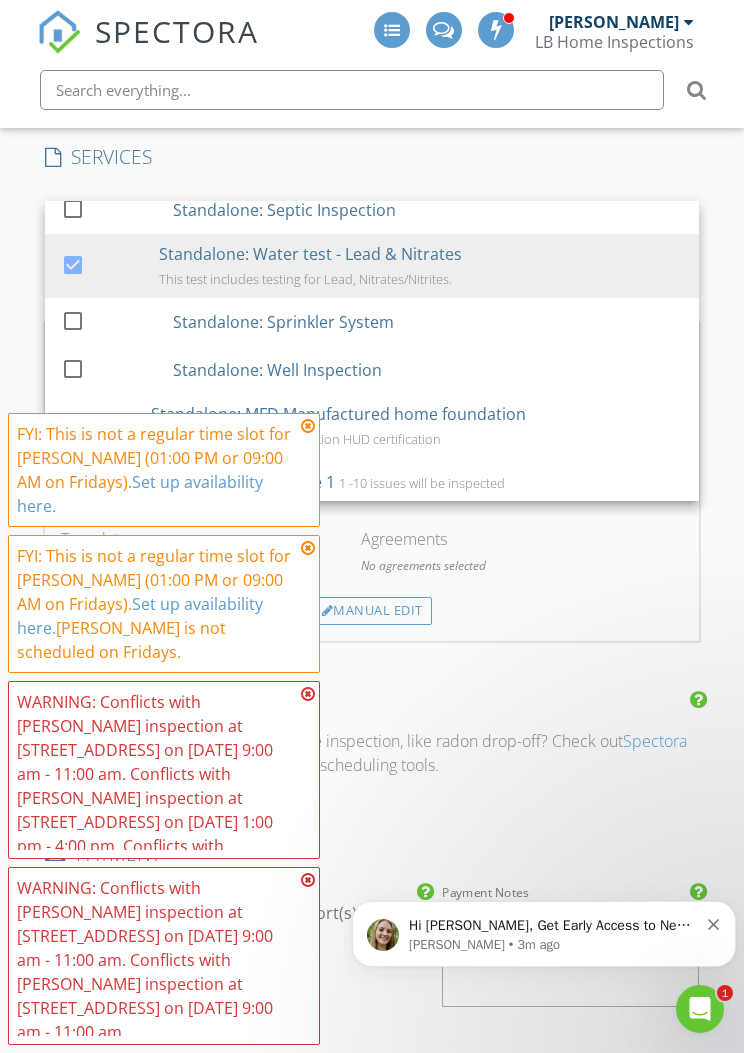 click on "No agreements selected" at bounding box center [522, 566] 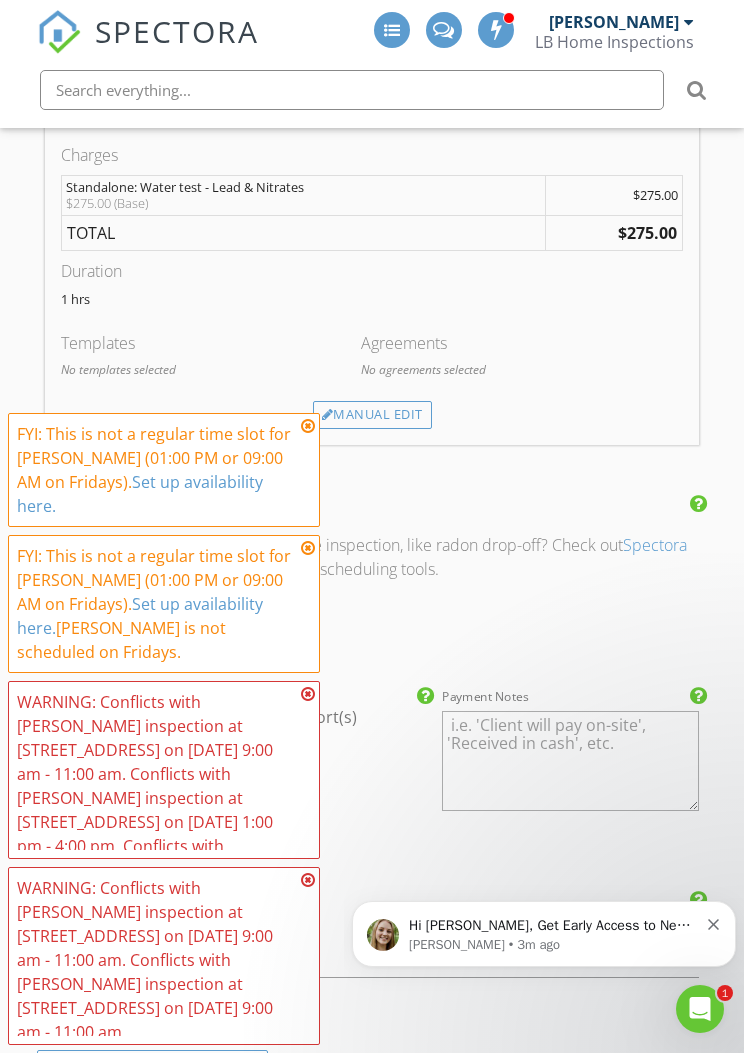 scroll, scrollTop: 1875, scrollLeft: 0, axis: vertical 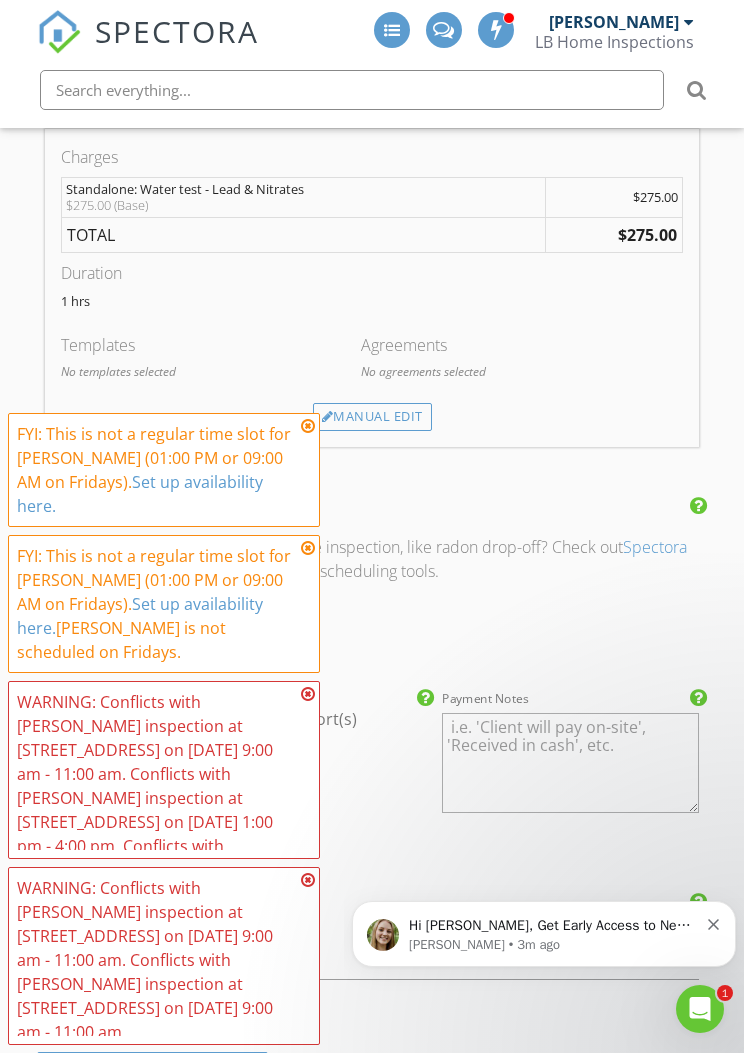 click on "Manual Edit" at bounding box center [372, 417] 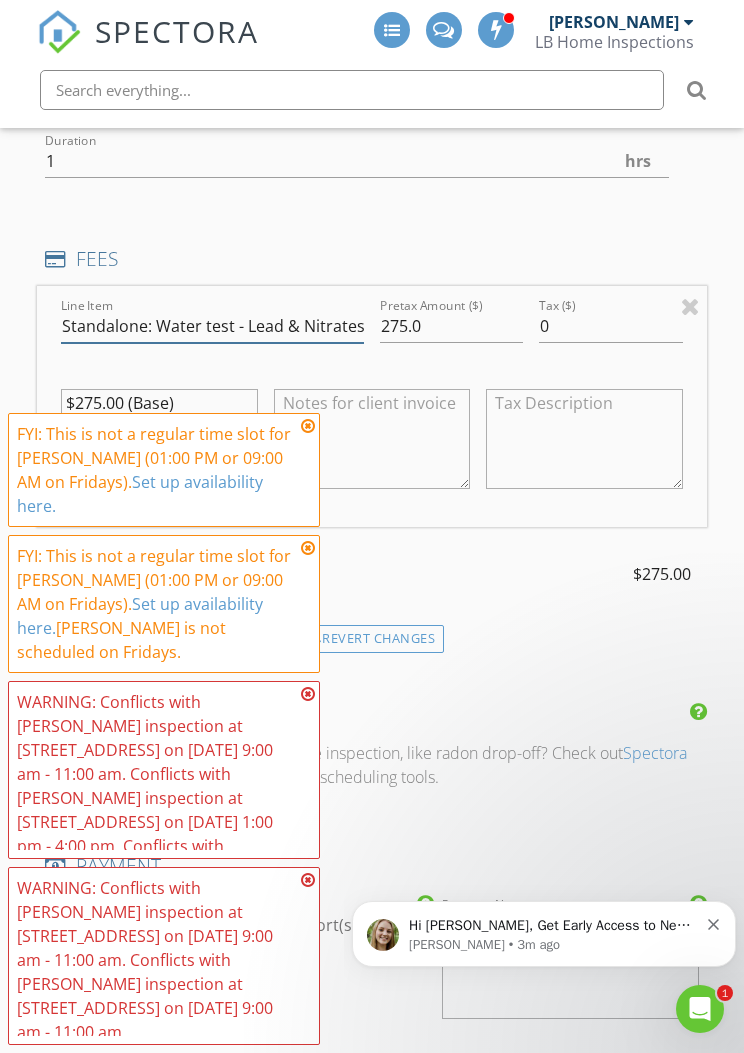 click on "Standalone: Water test - Lead & Nitrates" at bounding box center [212, 326] 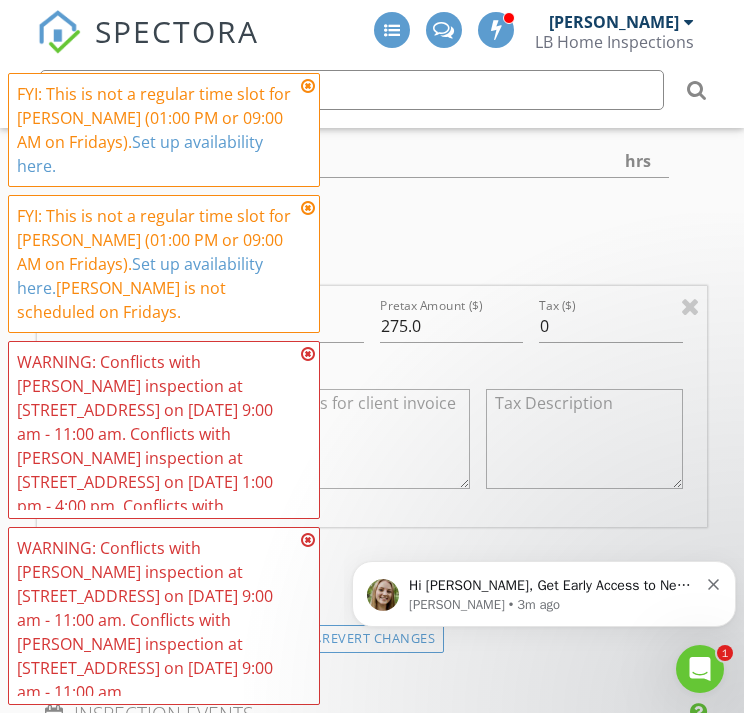 click on "WARNING: Conflicts with [PERSON_NAME] inspection at [STREET_ADDRESS] on [DATE]  9:00 am - 11:00 am. Conflicts with [PERSON_NAME] inspection at [STREET_ADDRESS] on [DATE]  9:00 am - 11:00 am." at bounding box center (164, 616) 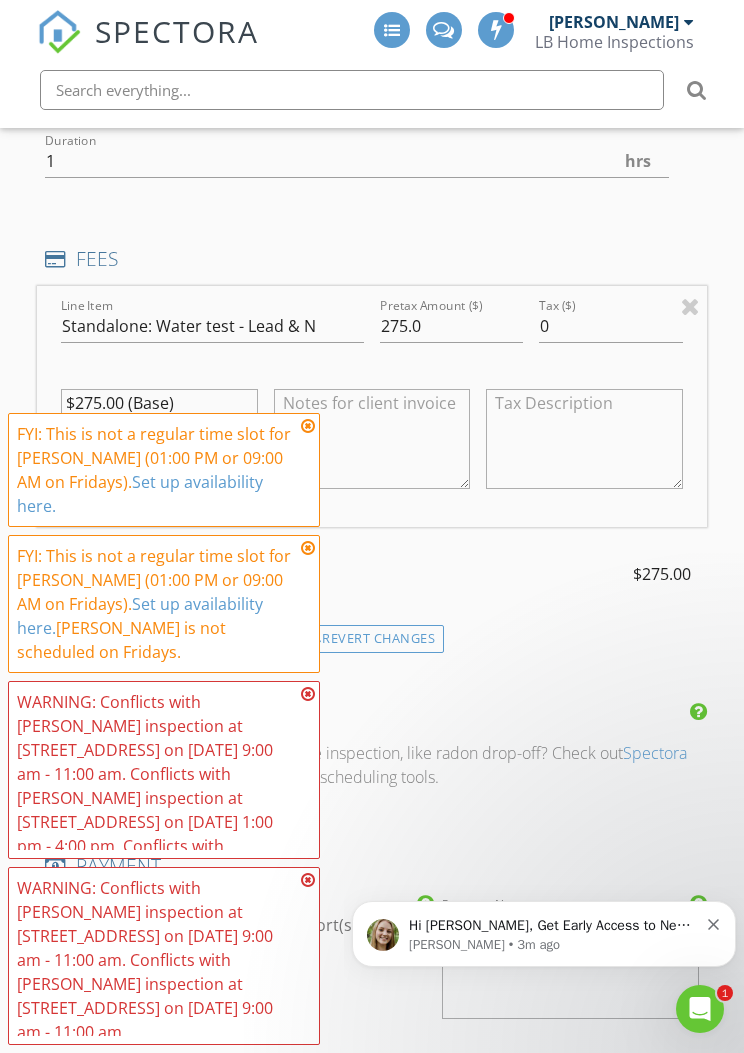 click at bounding box center [308, 694] 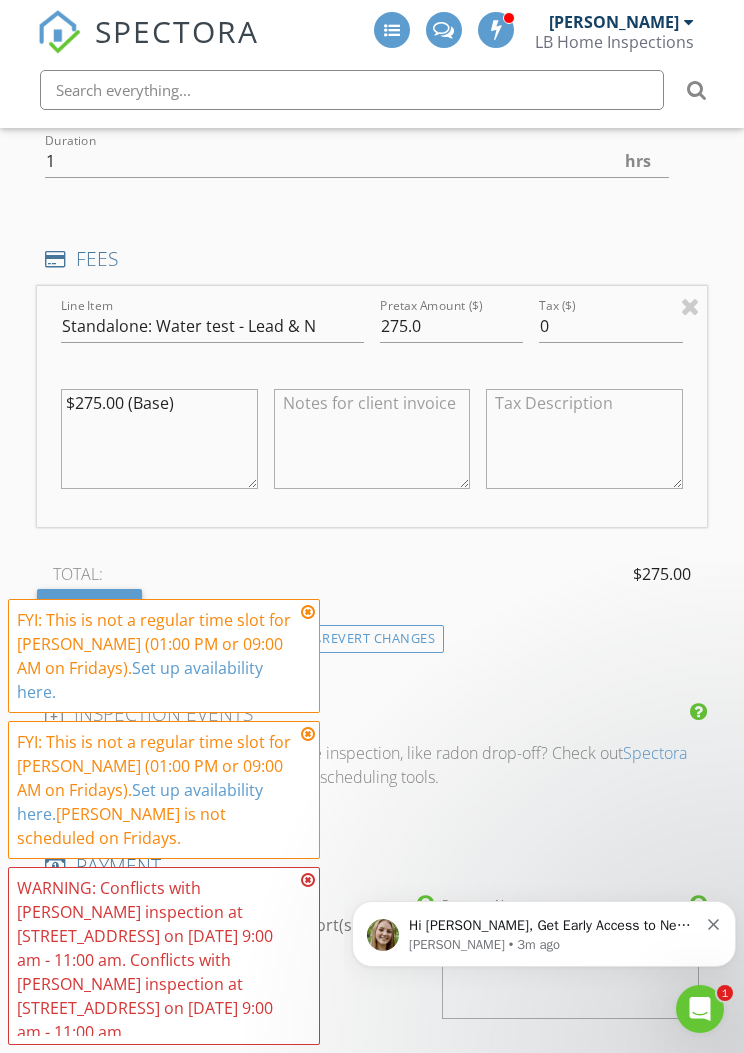 click at bounding box center (372, 439) 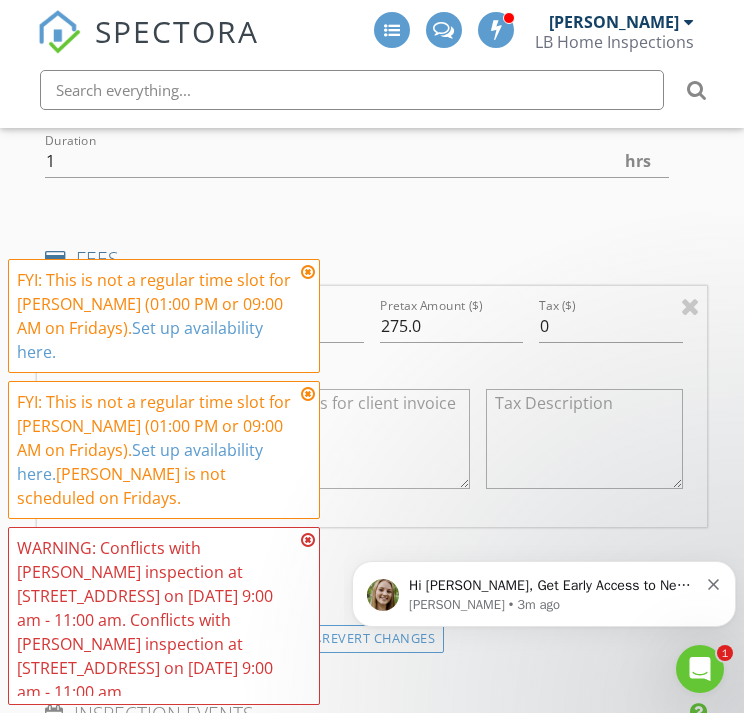 click at bounding box center (308, 272) 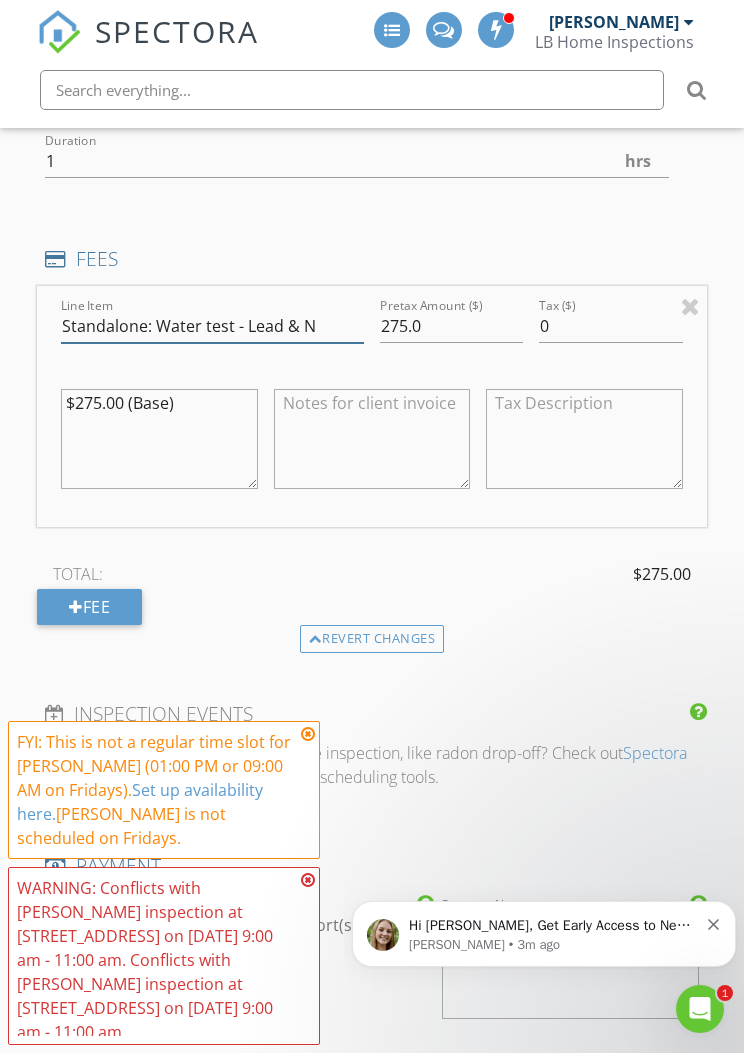 click on "Standalone: Water test - Lead & N" at bounding box center [212, 326] 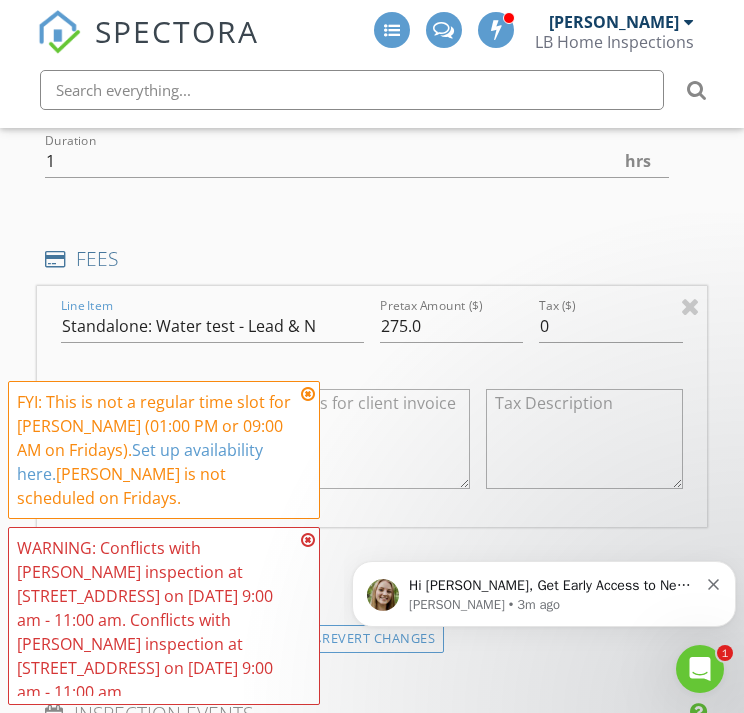 click at bounding box center (308, 394) 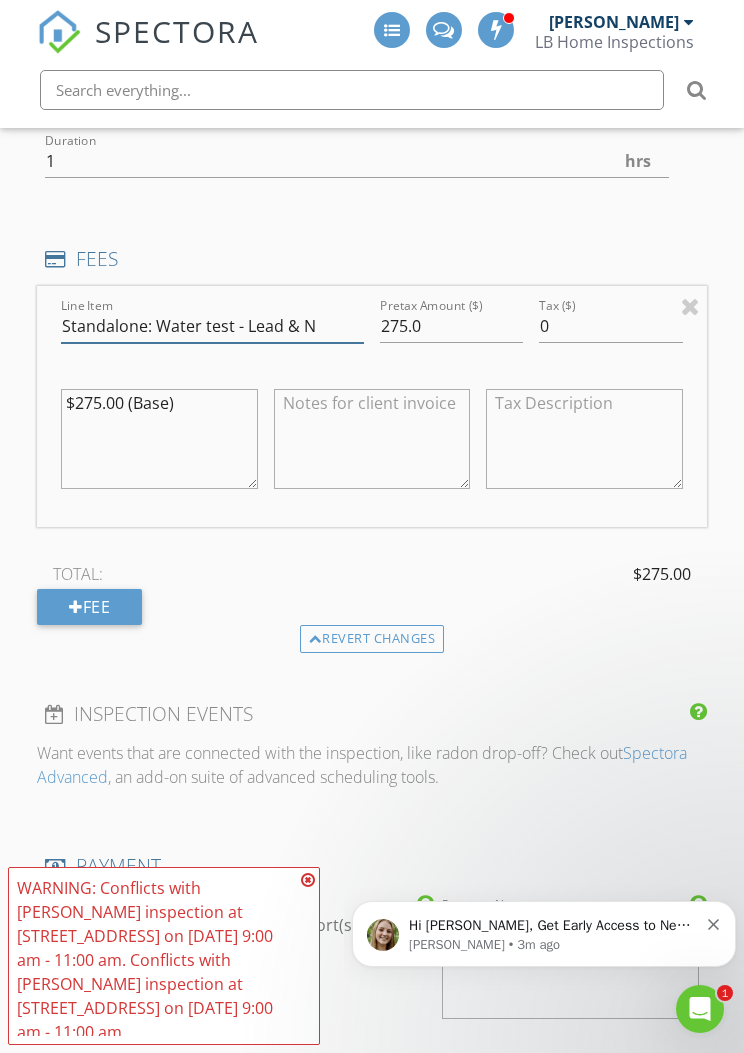 click on "Standalone: Water test - Lead & N" at bounding box center (212, 326) 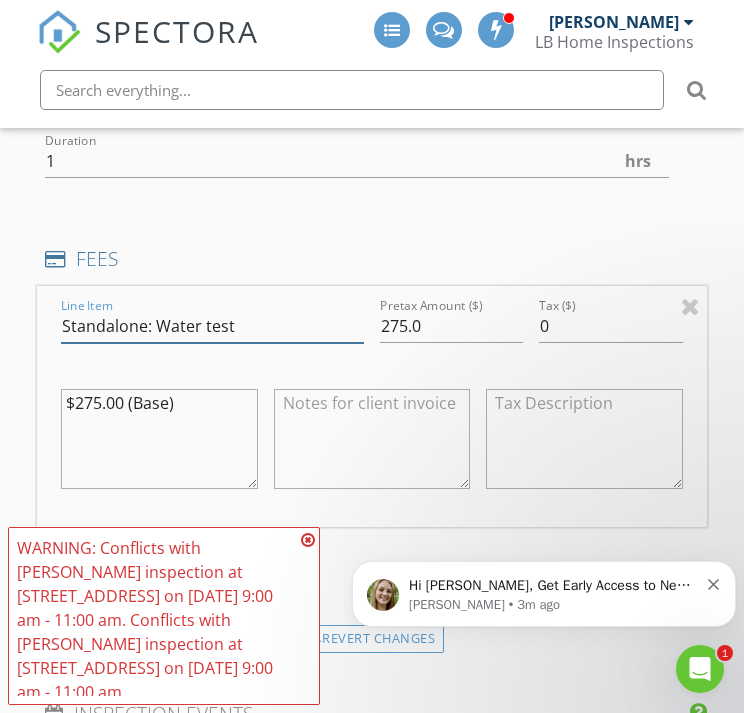 type on "Standalone: Water test" 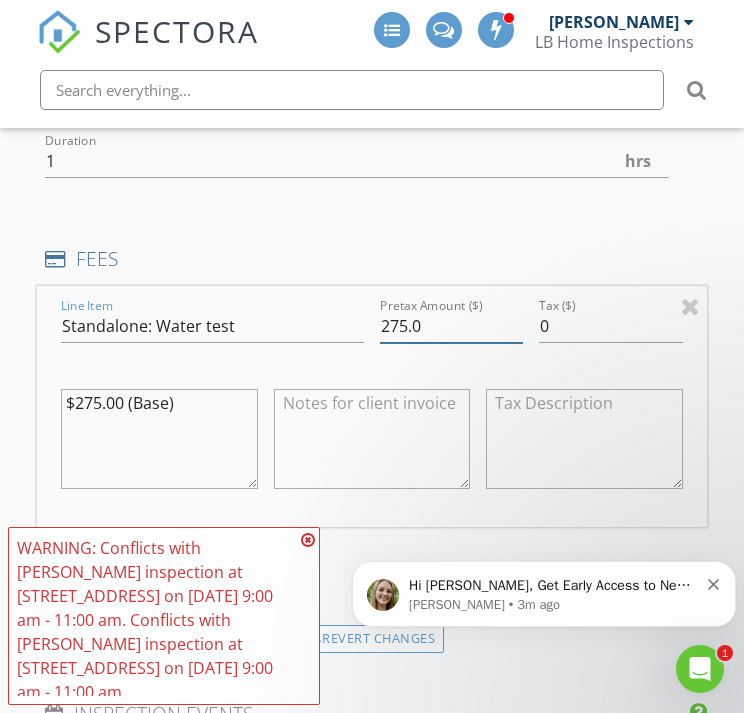 click on "275.0" at bounding box center [451, 326] 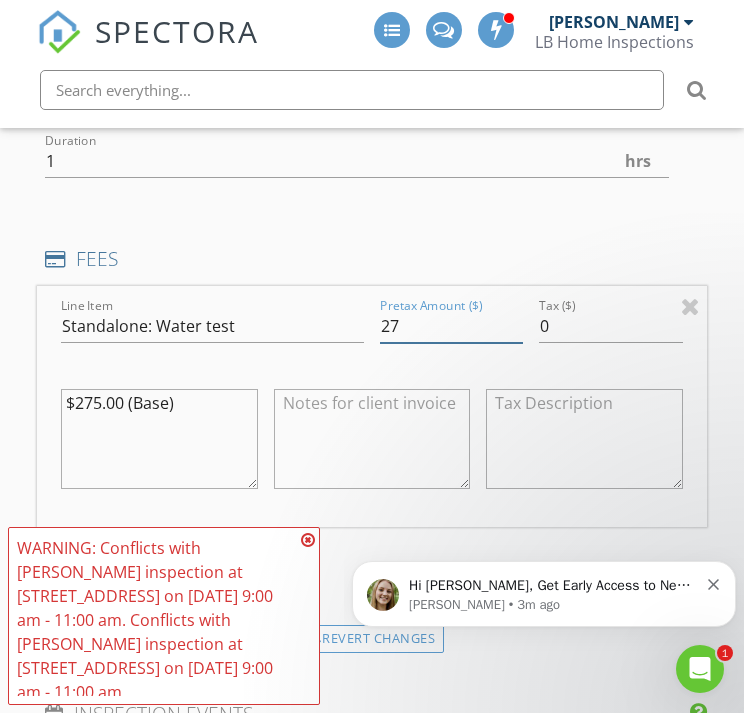 type on "2" 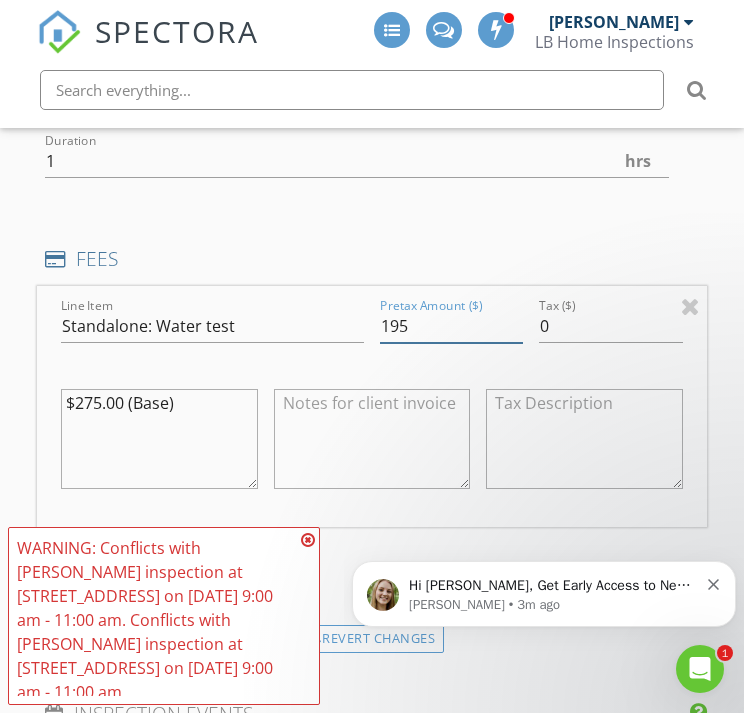 type on "195" 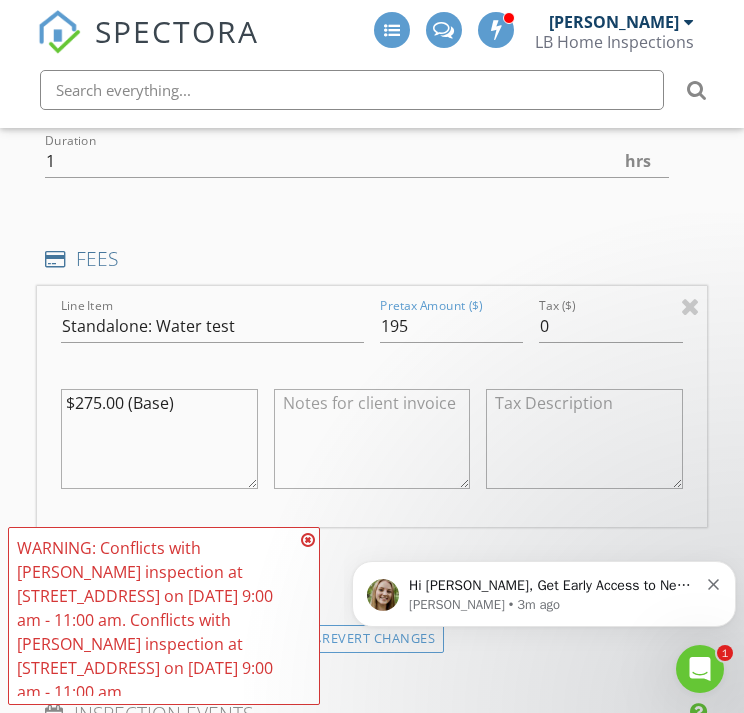 click on "INSPECTOR(S)
check_box   [PERSON_NAME]   PRIMARY   check_box   [PERSON_NAME]     check_box_outline_blank   [PERSON_NAME]     [PERSON_NAME],  [PERSON_NAME] arrow_drop_down   check_box_outline_blank [PERSON_NAME] specifically requested check_box_outline_blank [PERSON_NAME] specifically requested
Date/Time
[DATE] 11:00 AM
Location
Address Search       Address [STREET_ADDRESS][US_STATE]   County Cleveland     Square Feet 1025   Year Built 2017   Foundation arrow_drop_down     [PERSON_NAME]     24.6 miles     (38 minutes)         [PERSON_NAME]     24.6 miles     (38 minutes)
client
check_box Enable Client CC email for this inspection   Client Search     check_box_outline_blank Client is a Company/Organization     First Name [PERSON_NAME]   Last Name [PERSON_NAME]   Email [EMAIL_ADDRESS][DOMAIN_NAME]   CC Email   Phone [PHONE_NUMBER]         Tags" at bounding box center [372, 577] 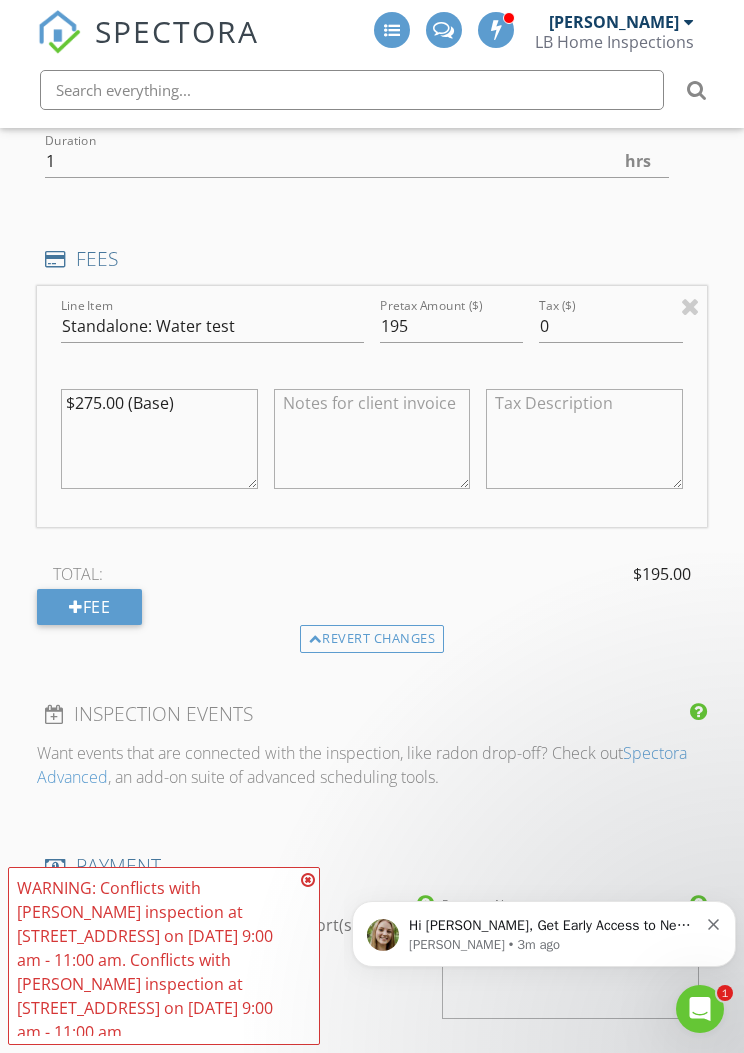 click at bounding box center (714, 922) 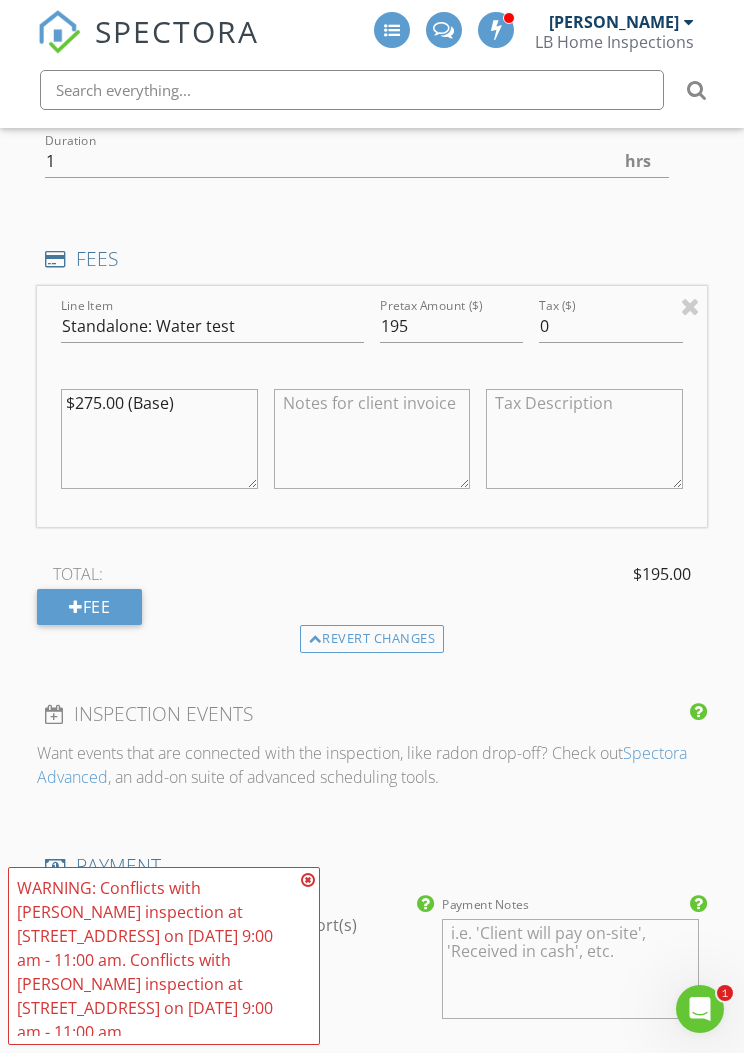 click at bounding box center (308, 880) 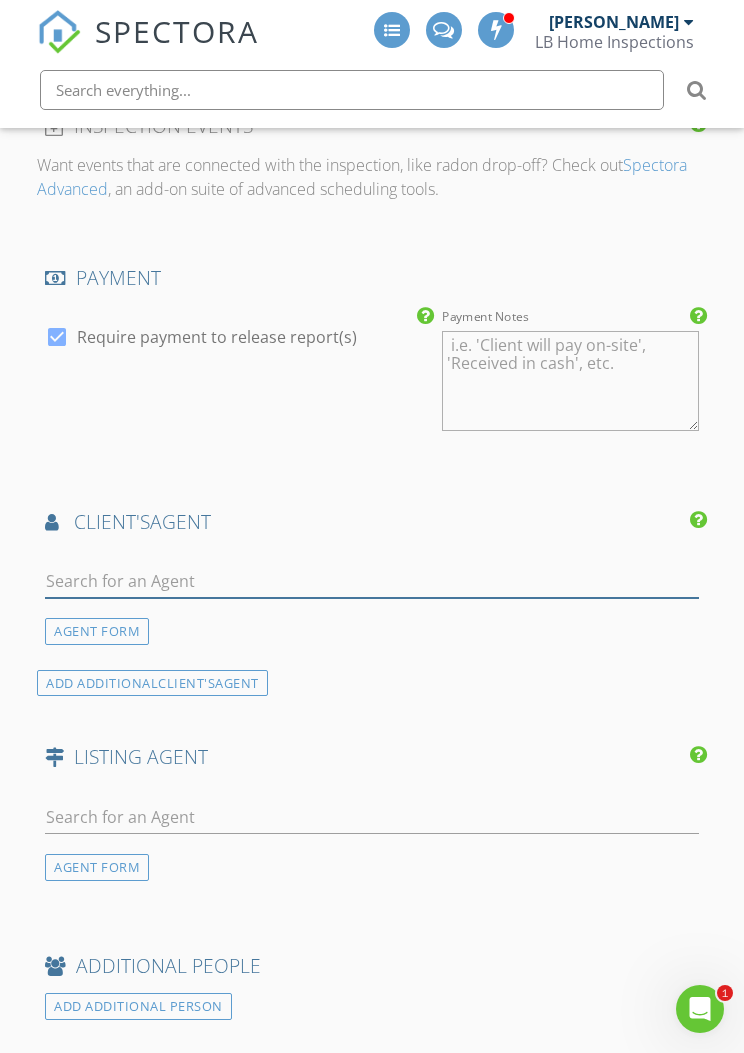 click at bounding box center (372, 581) 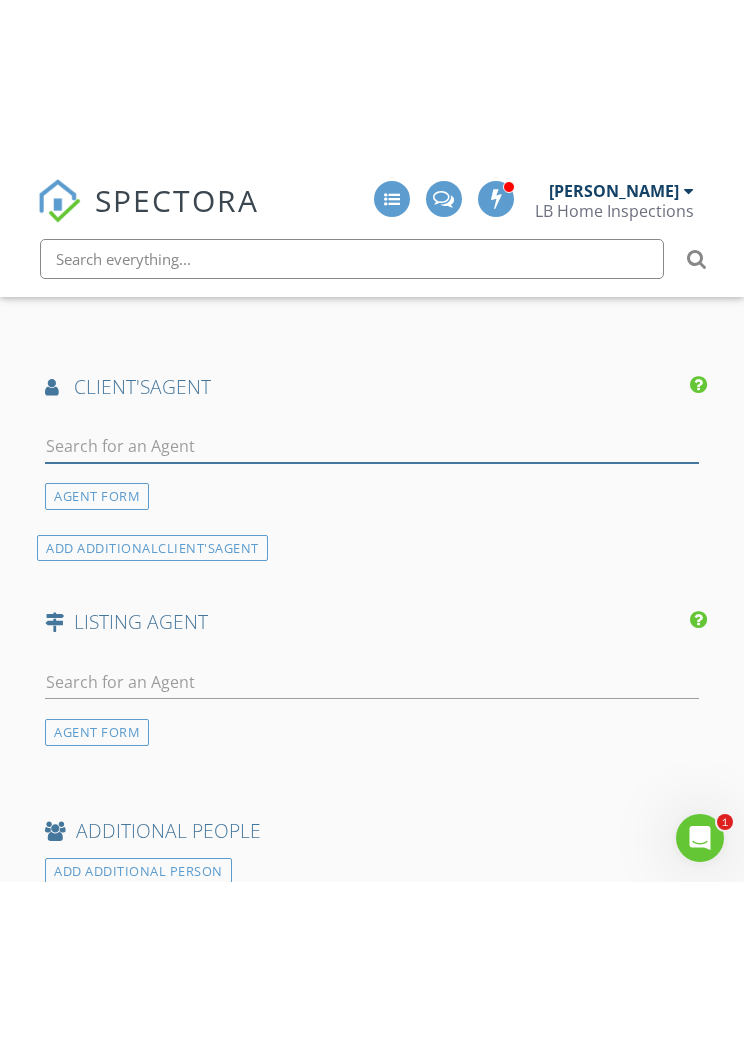 scroll, scrollTop: 2768, scrollLeft: 0, axis: vertical 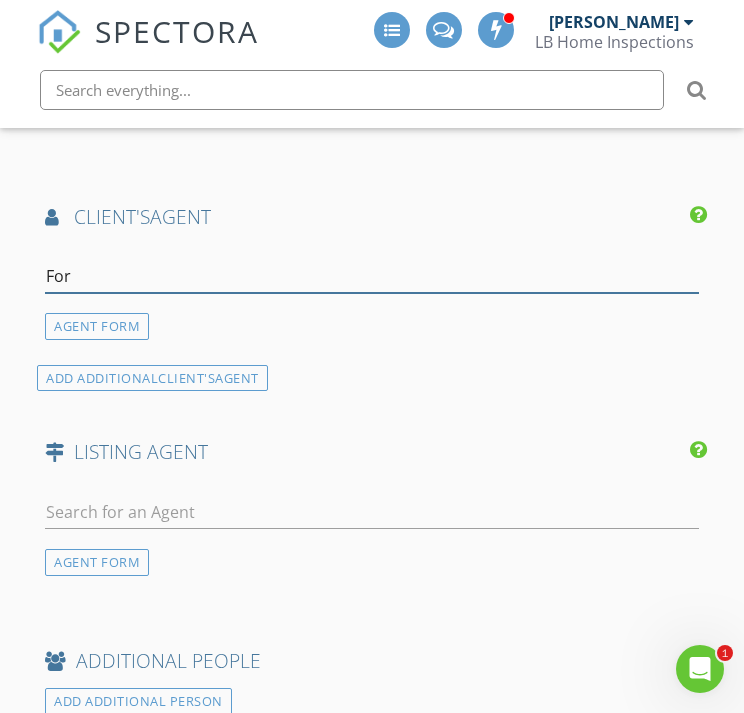 type on "Ford" 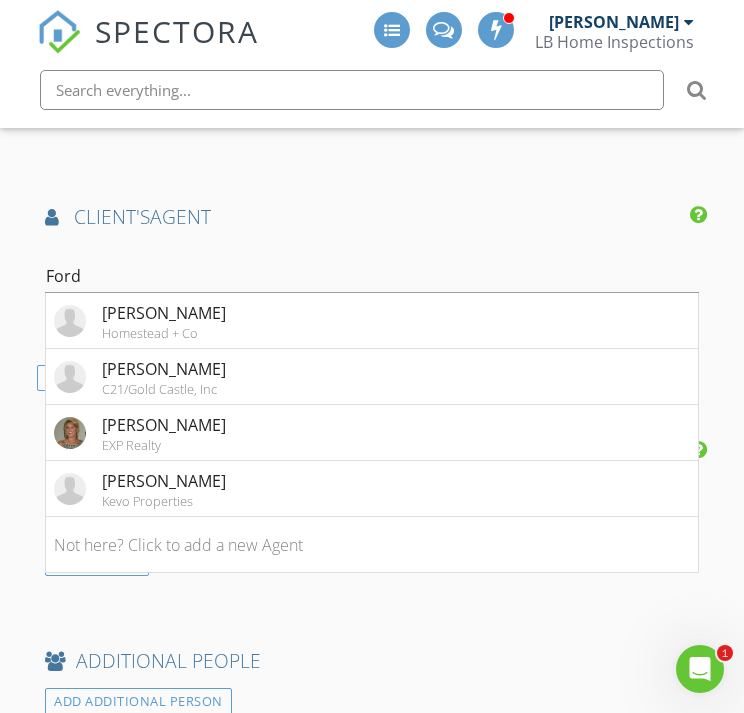 click on "[PERSON_NAME]
EXP Realty" at bounding box center [372, 433] 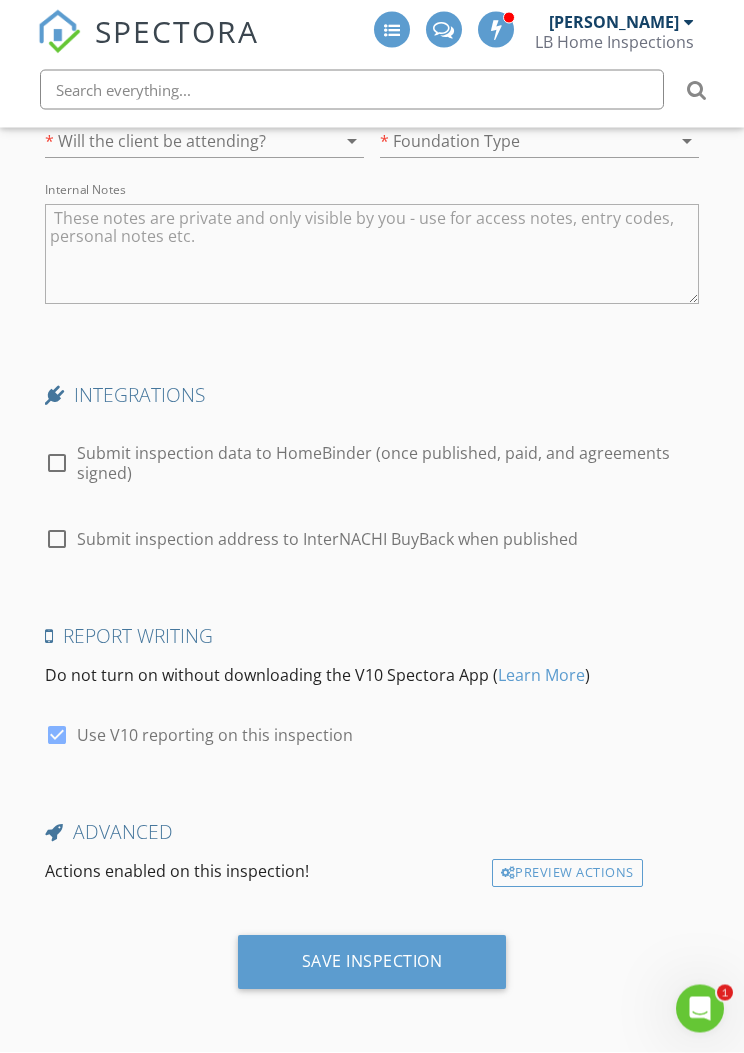 scroll, scrollTop: 4121, scrollLeft: 0, axis: vertical 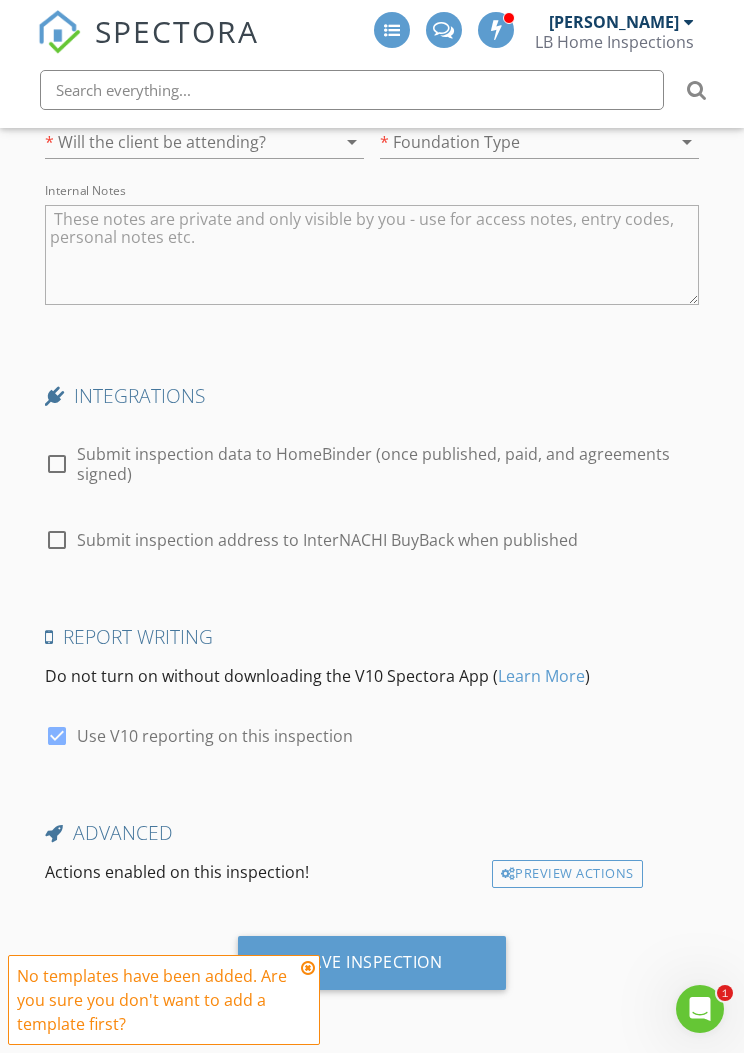 click at bounding box center (308, 968) 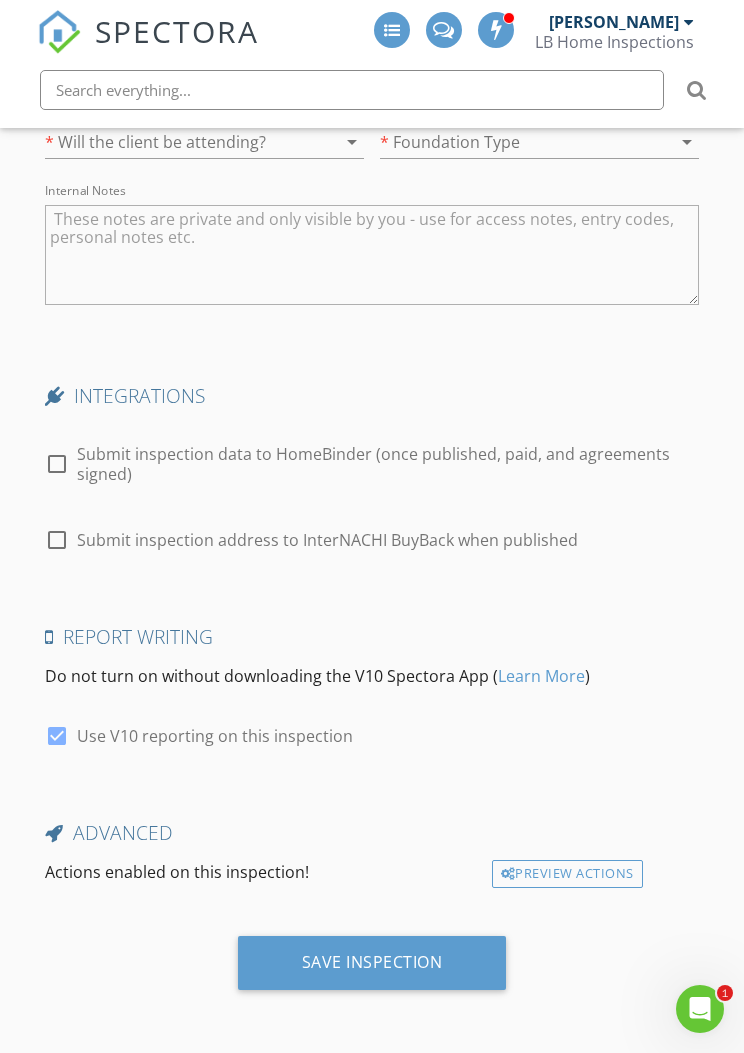 click on "Save Inspection" at bounding box center (372, 962) 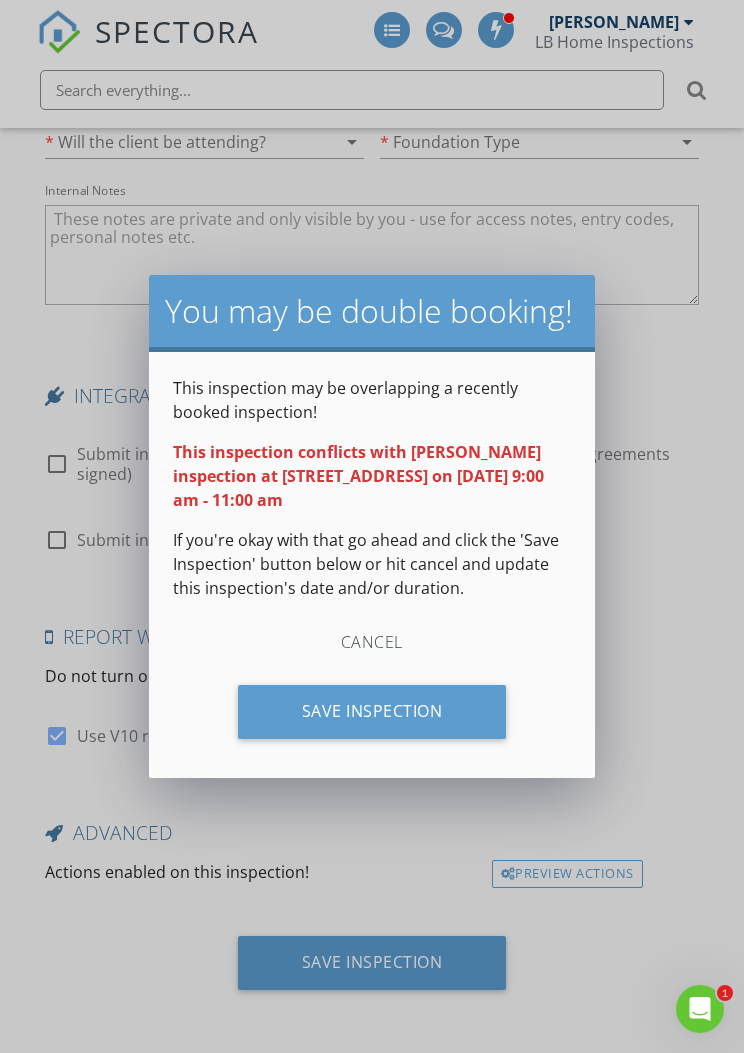 click on "Save Inspection" at bounding box center (372, 712) 